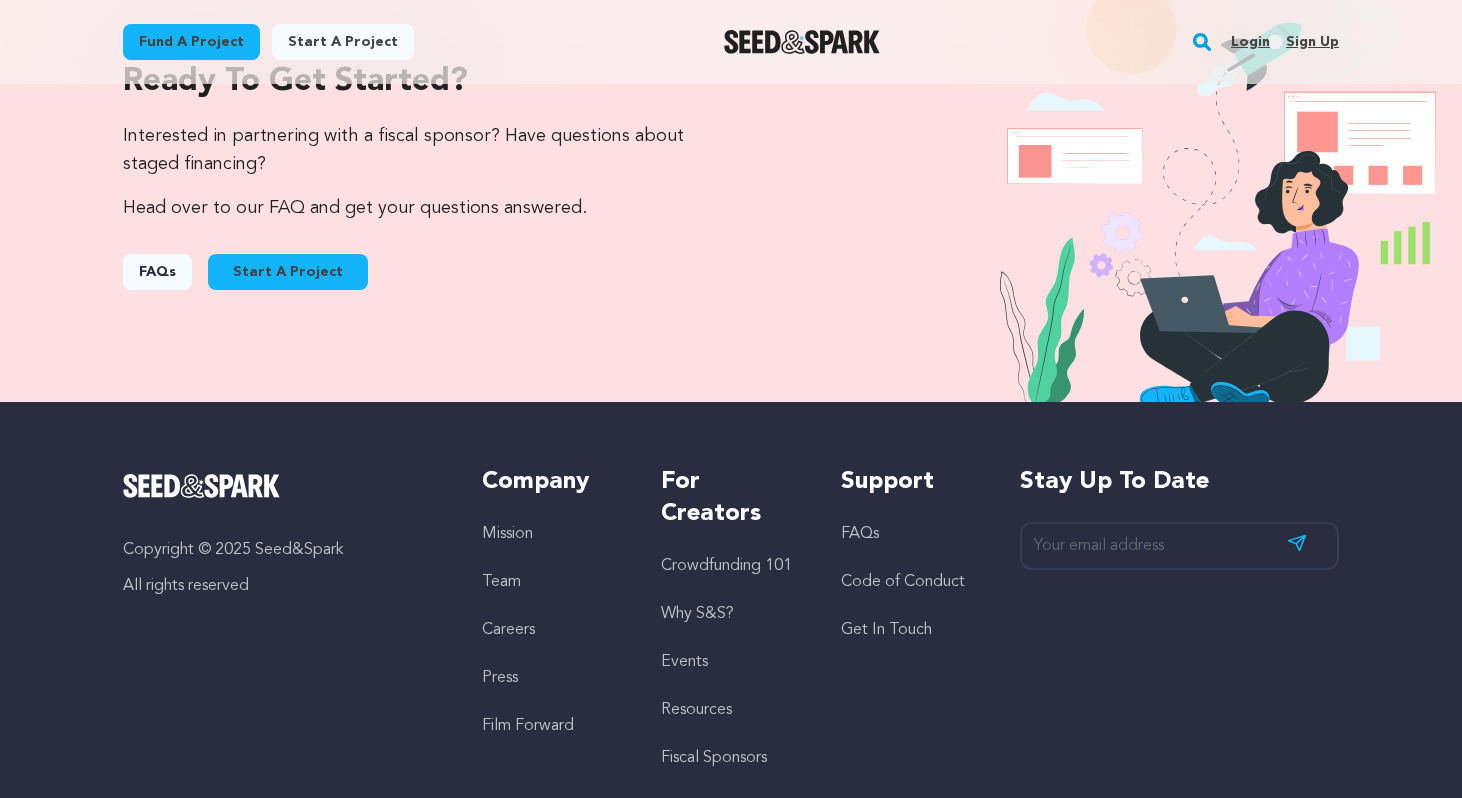 scroll, scrollTop: 2128, scrollLeft: 0, axis: vertical 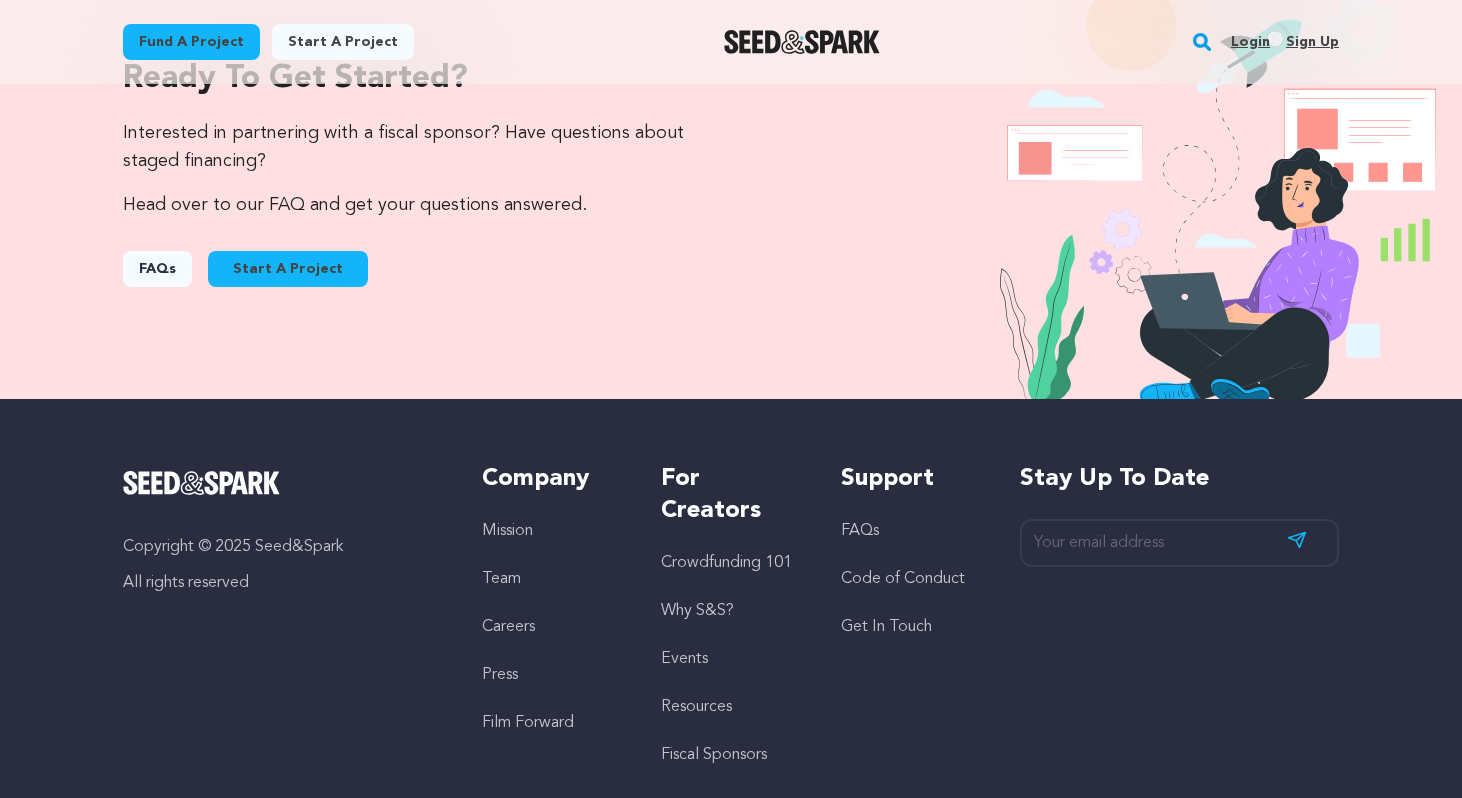 click on "Start A Project" at bounding box center (288, 269) 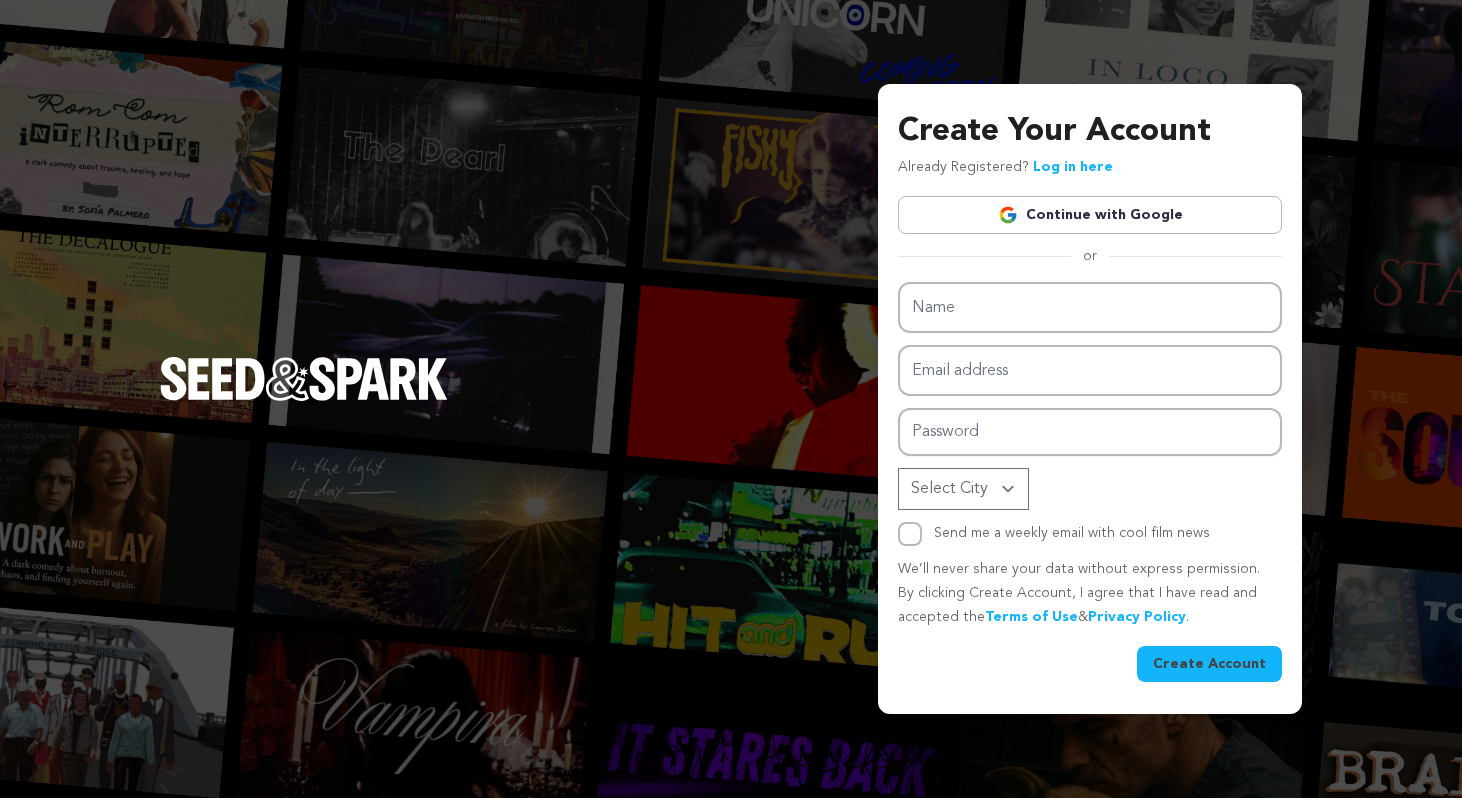 scroll, scrollTop: 0, scrollLeft: 0, axis: both 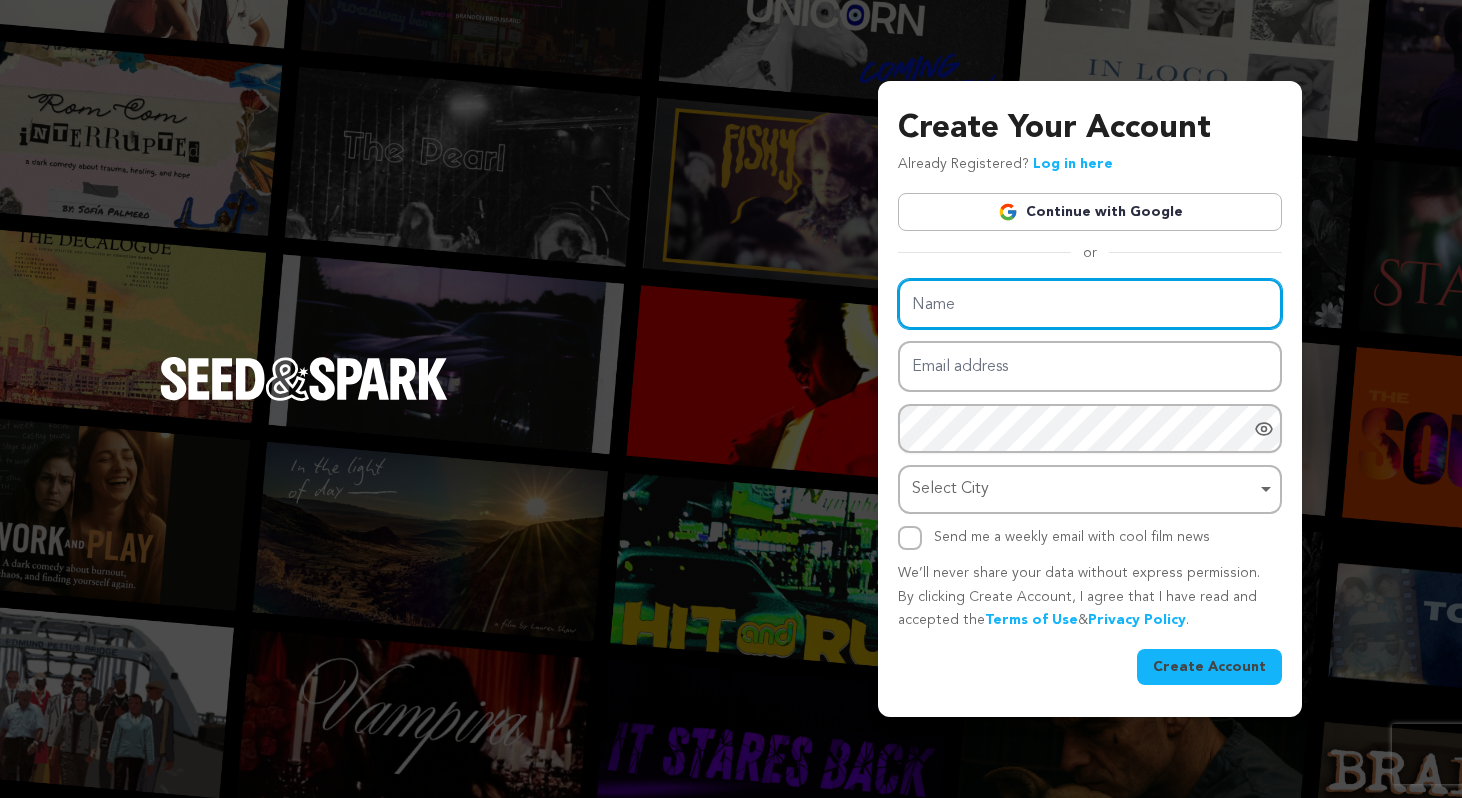 click on "Name" at bounding box center [1090, 304] 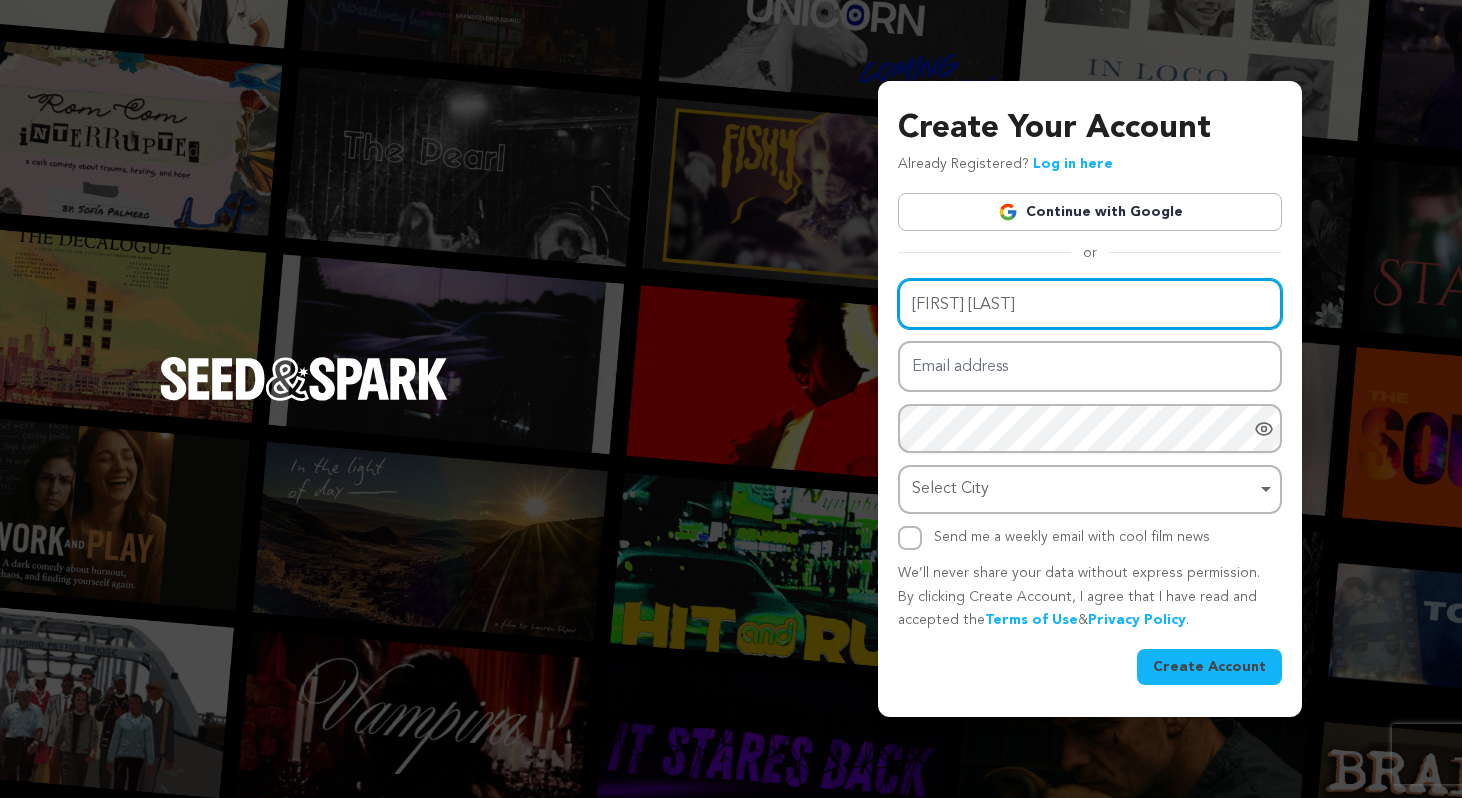 click on "Sapna Bhavnani" at bounding box center [1090, 304] 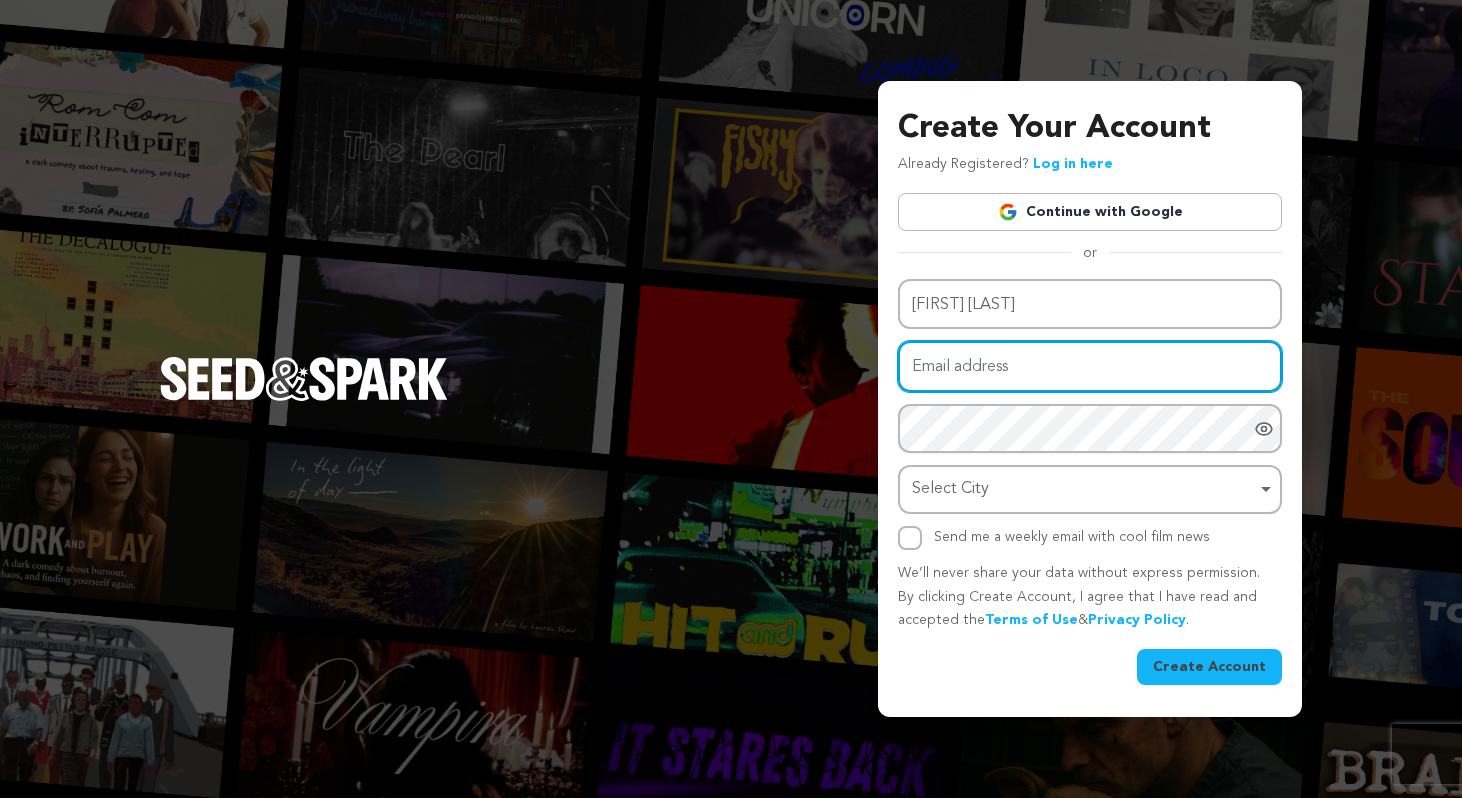 click on "Email address" at bounding box center (1090, 366) 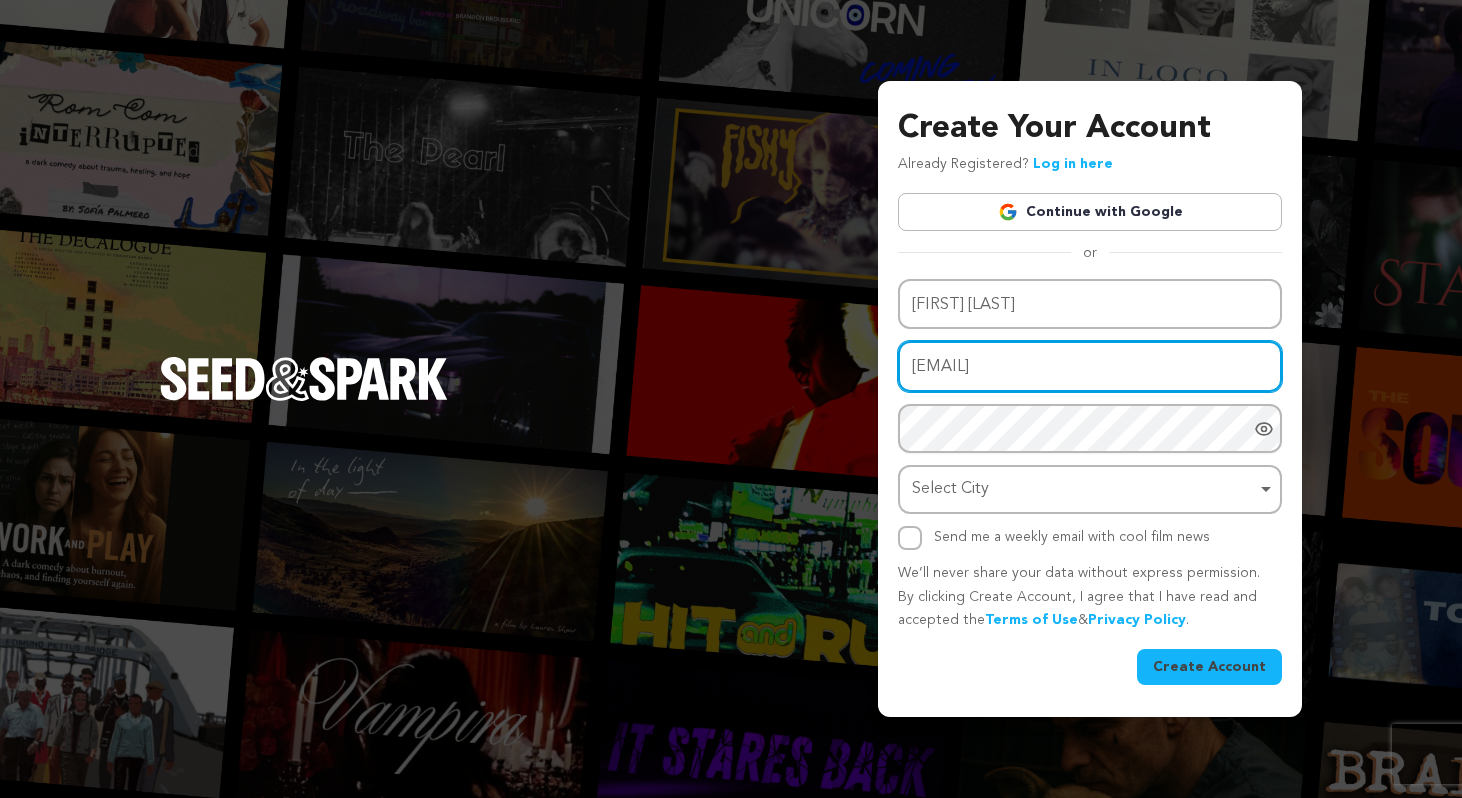click on "Select City Remove item" at bounding box center (1084, 489) 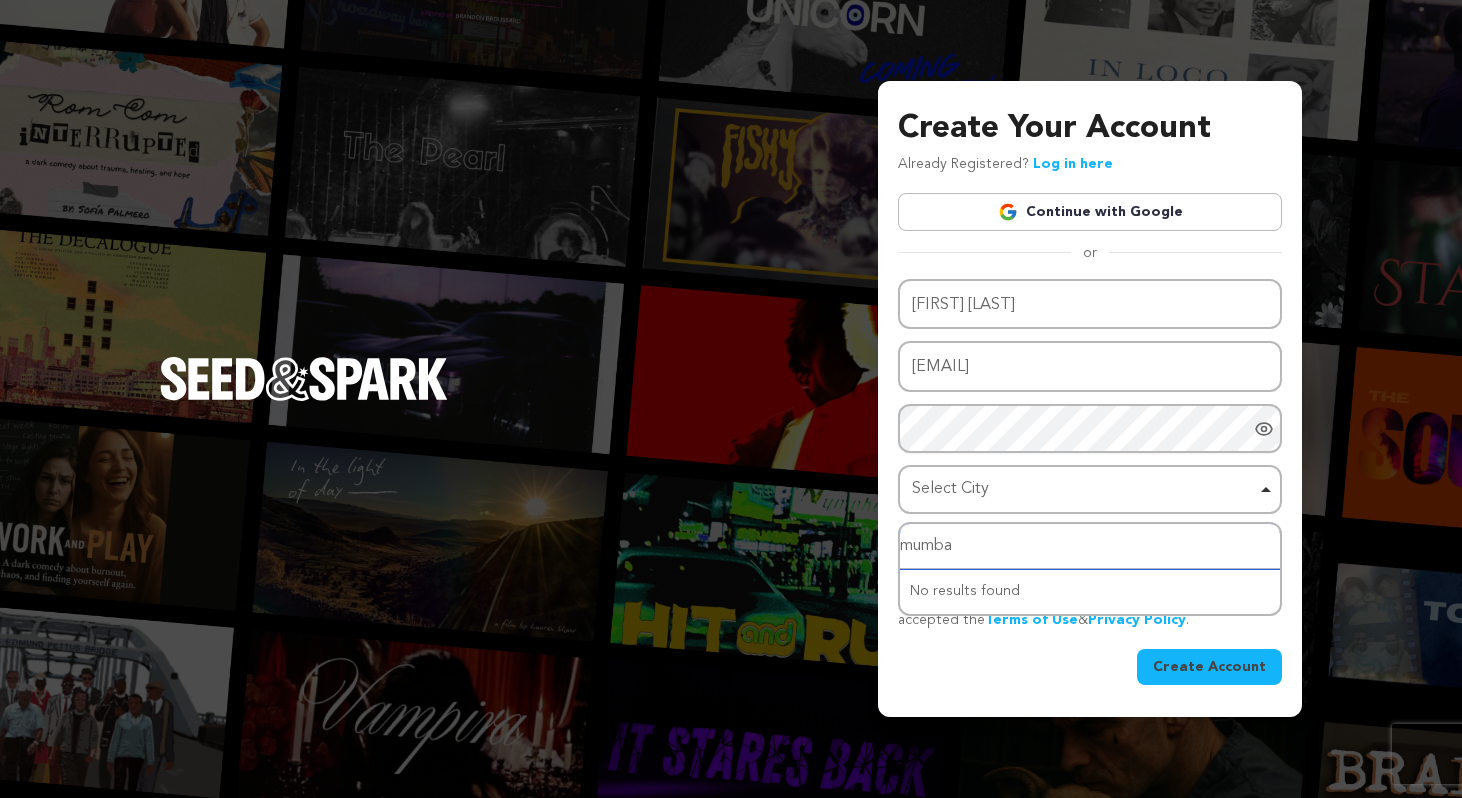 type on "mumbai" 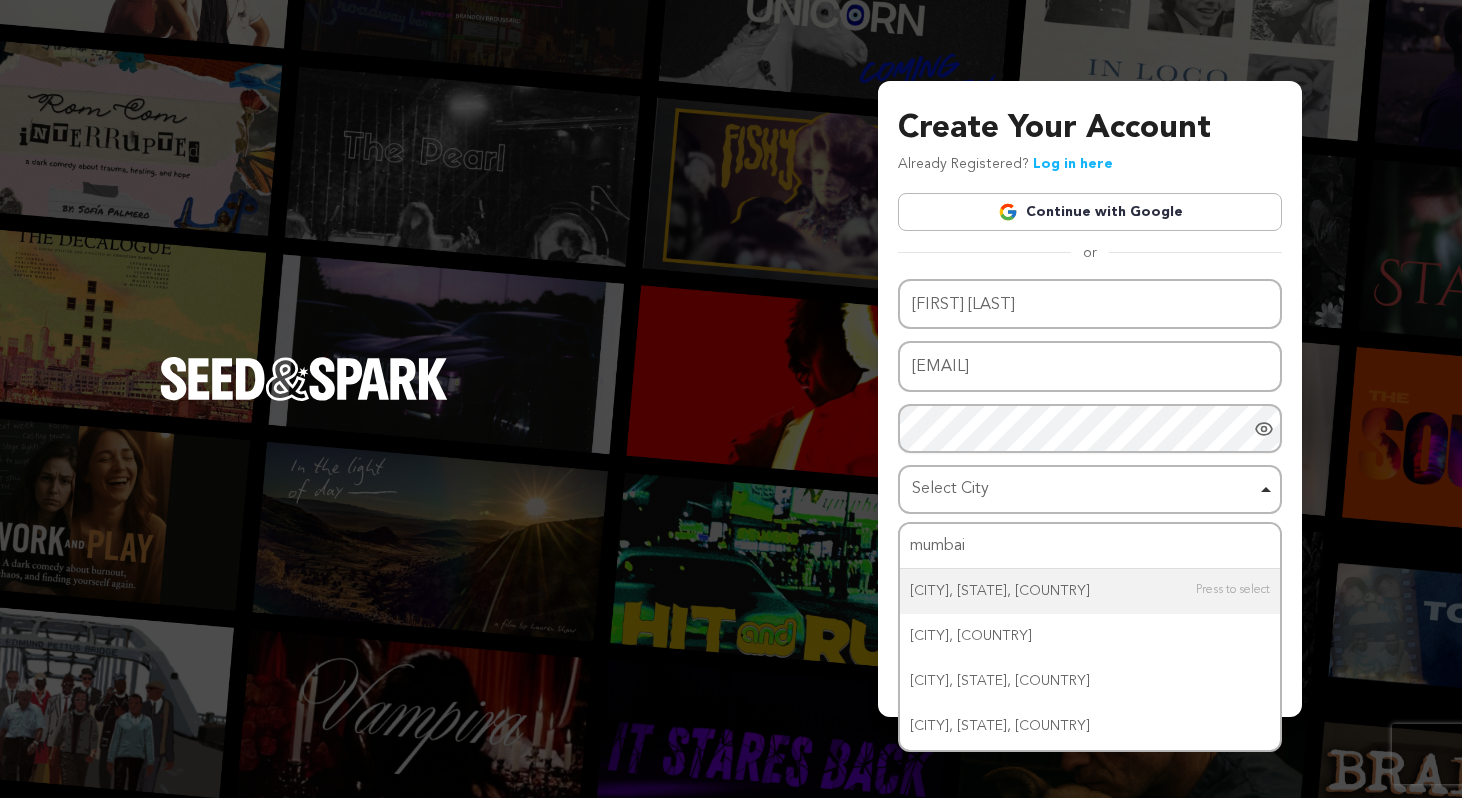 type 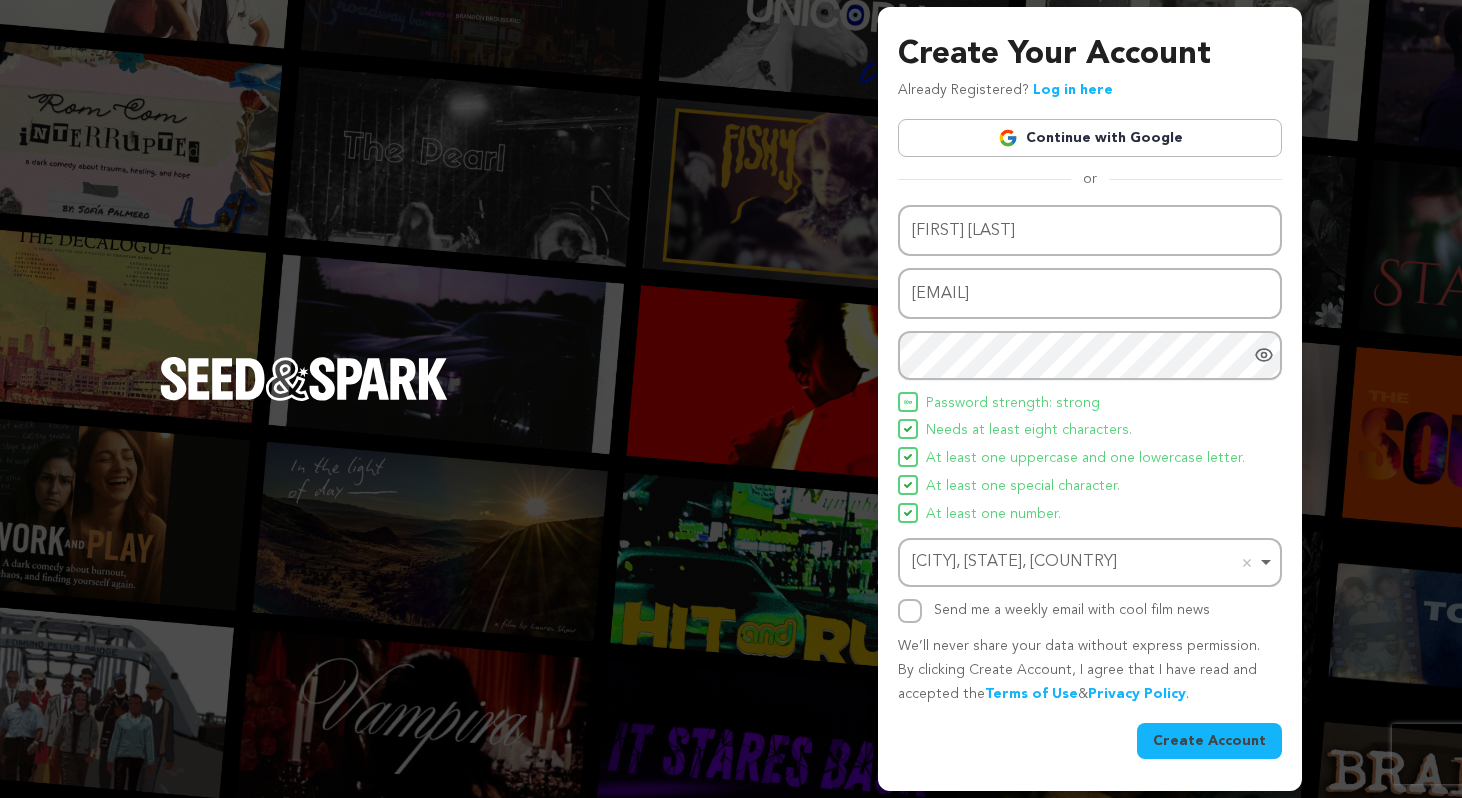 click on "Create Account" at bounding box center (1209, 741) 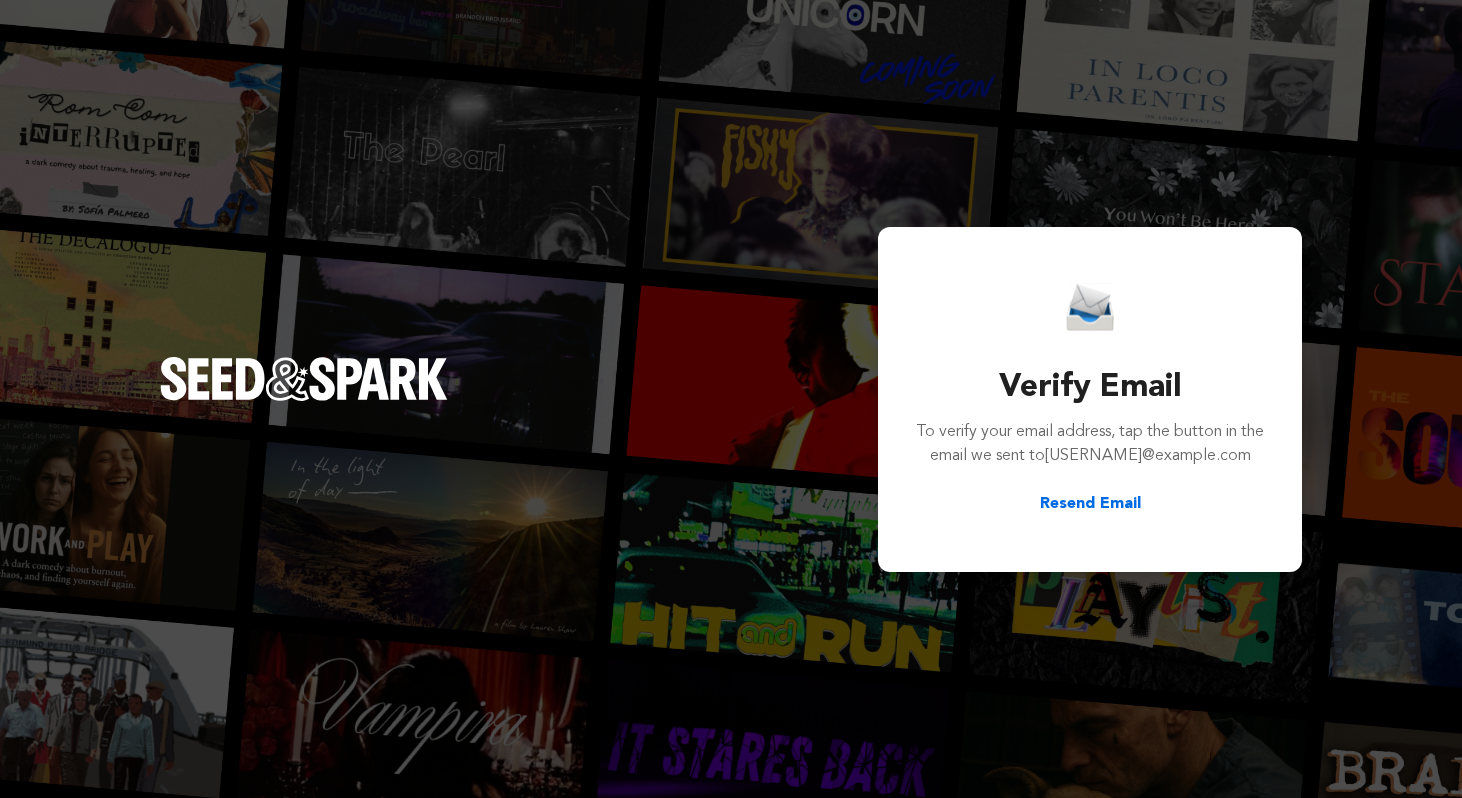scroll, scrollTop: 0, scrollLeft: 0, axis: both 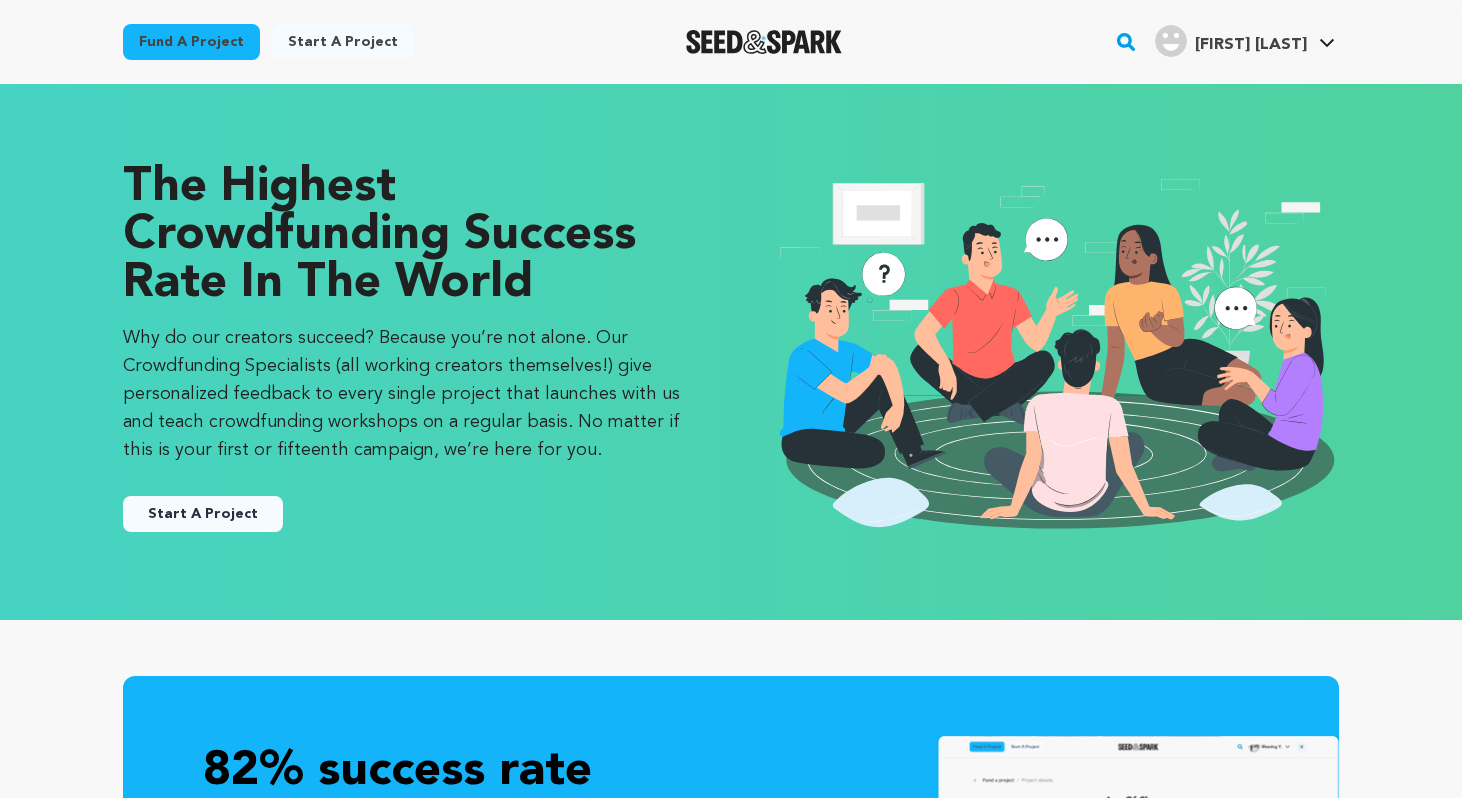 click on "Start A Project" at bounding box center (203, 514) 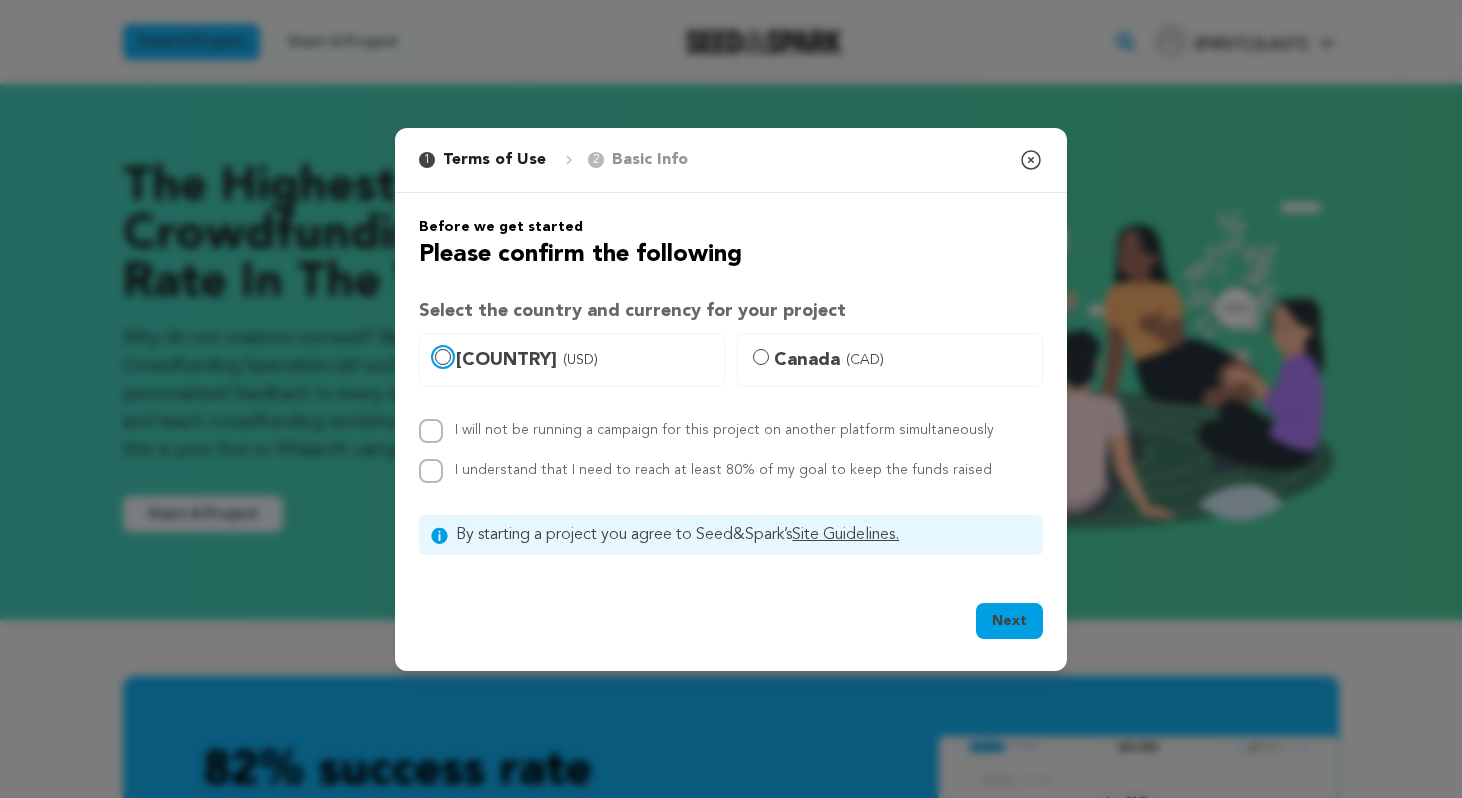 click on "United States
(USD)" at bounding box center [443, 357] 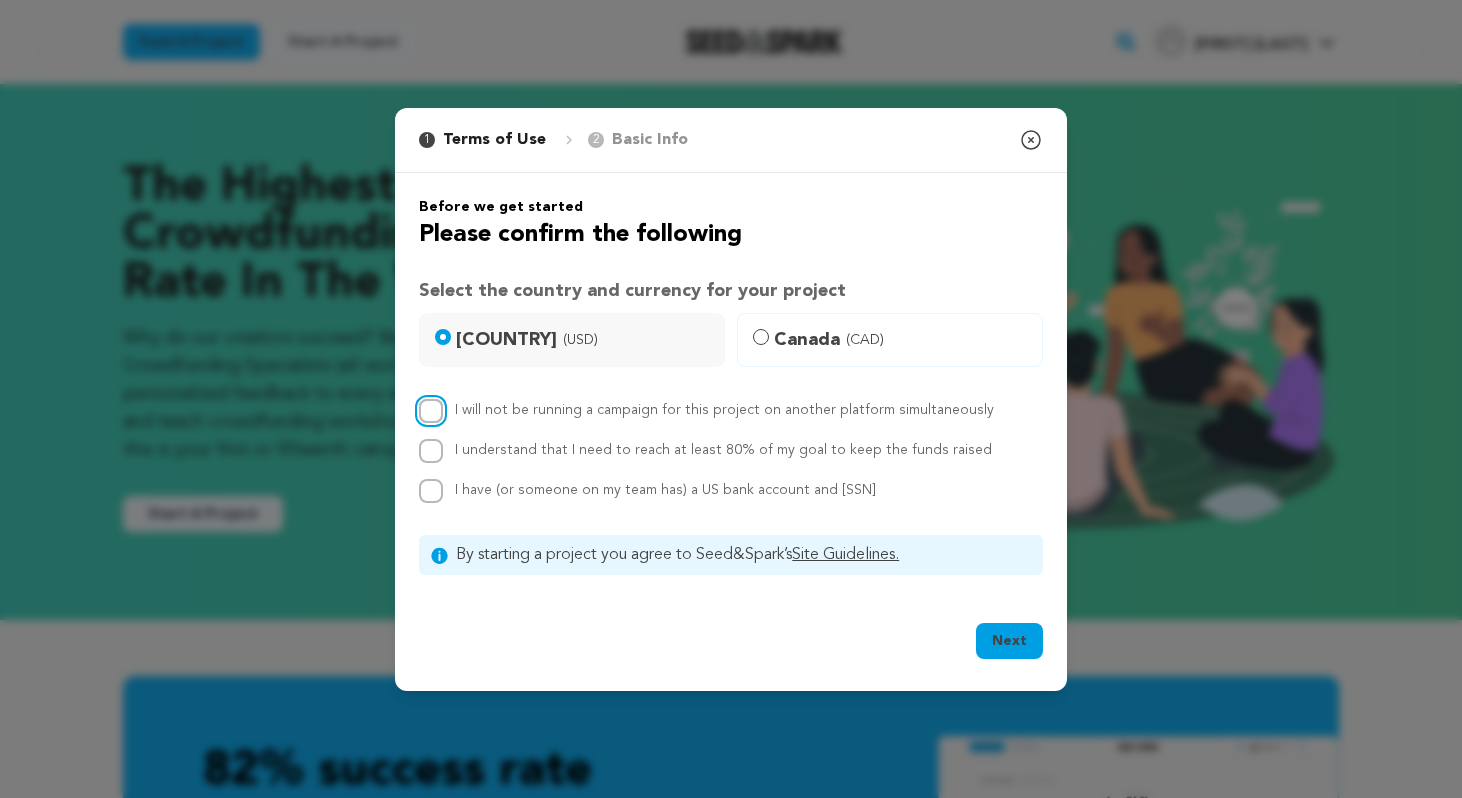 click on "I will not be running a campaign for this project on another platform
simultaneously" at bounding box center (431, 411) 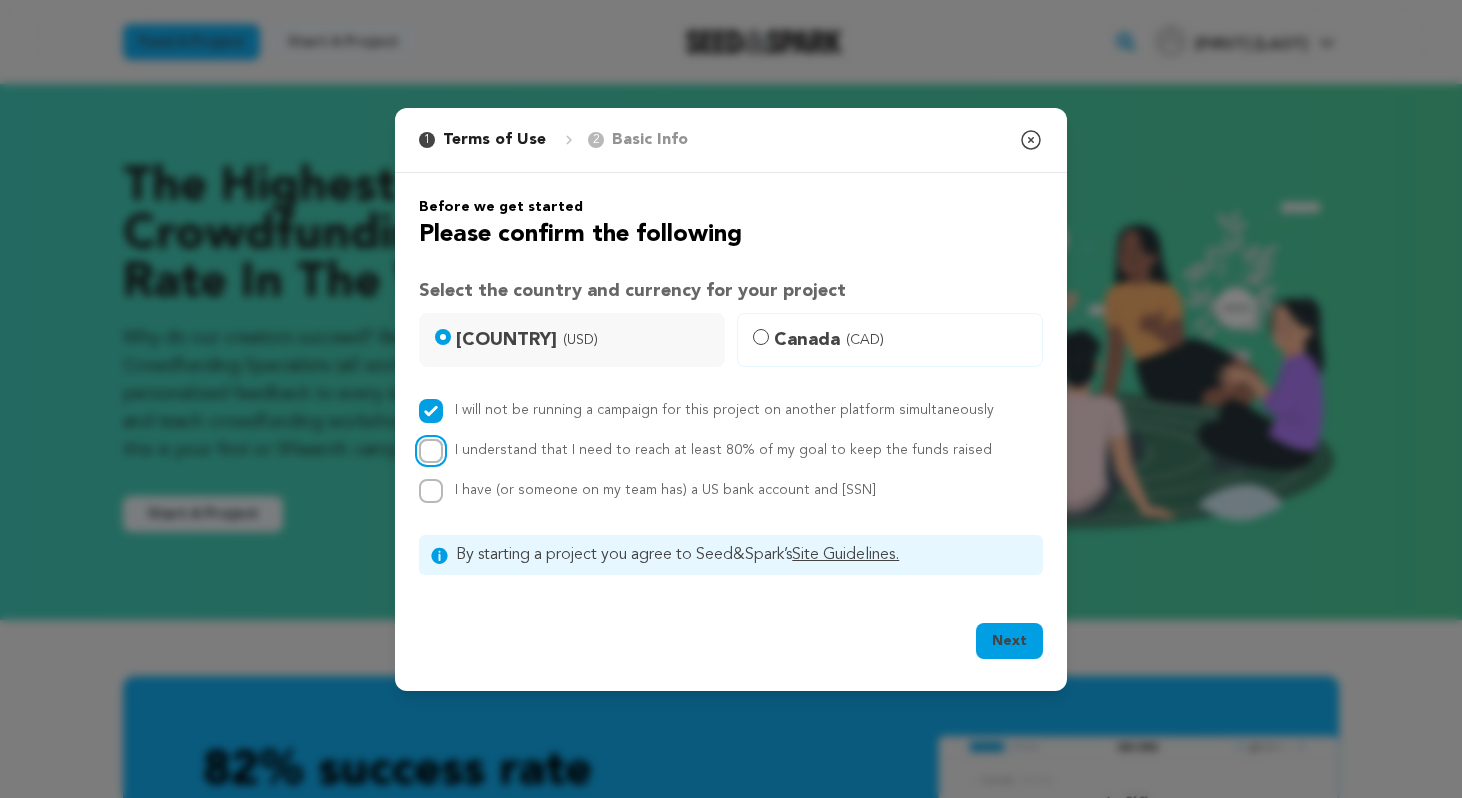 click on "I understand that I need to reach at least 80% of my goal to keep the
funds raised" at bounding box center [431, 451] 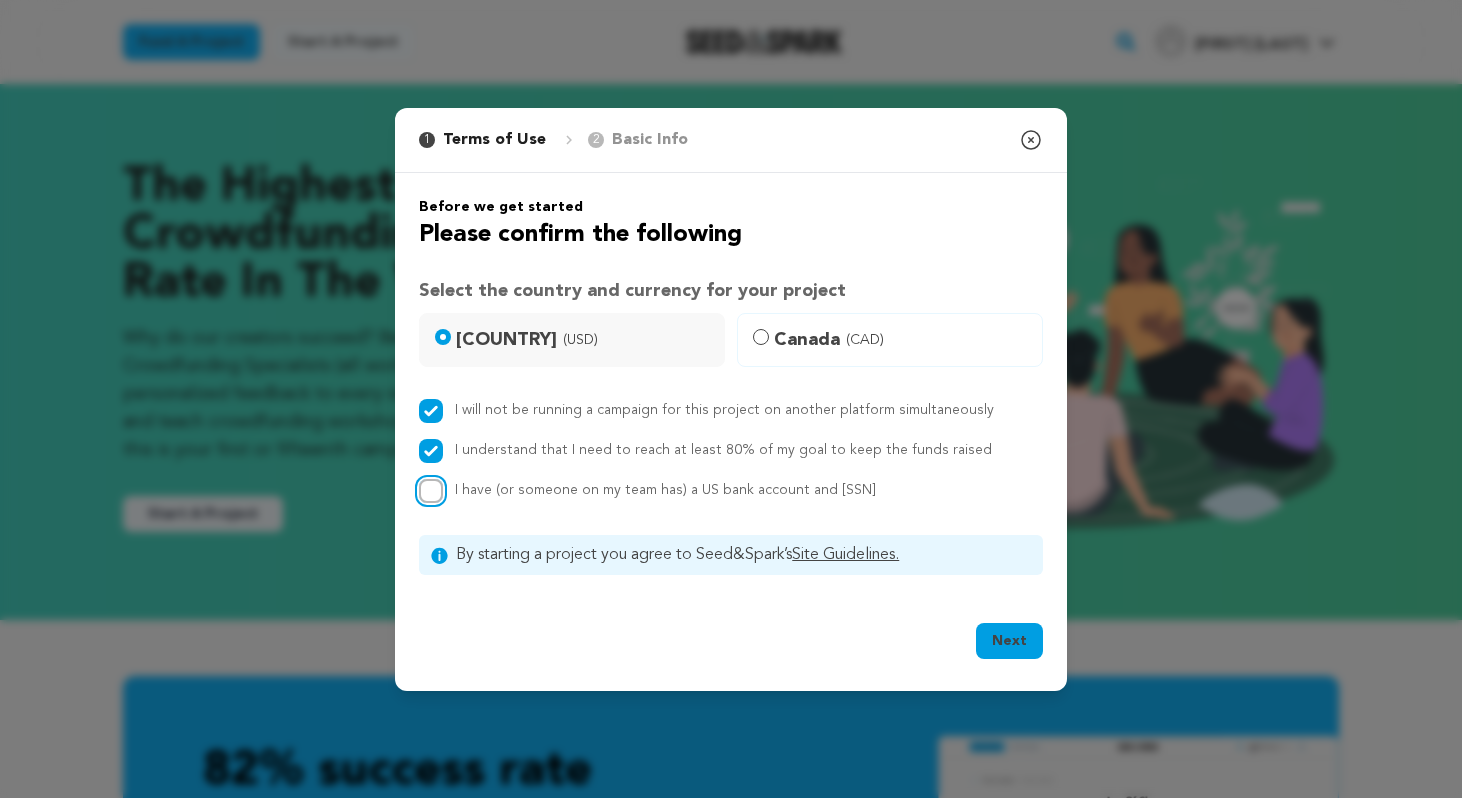 click on "I have (or someone on my team has) a US bank account and SSN" at bounding box center [431, 491] 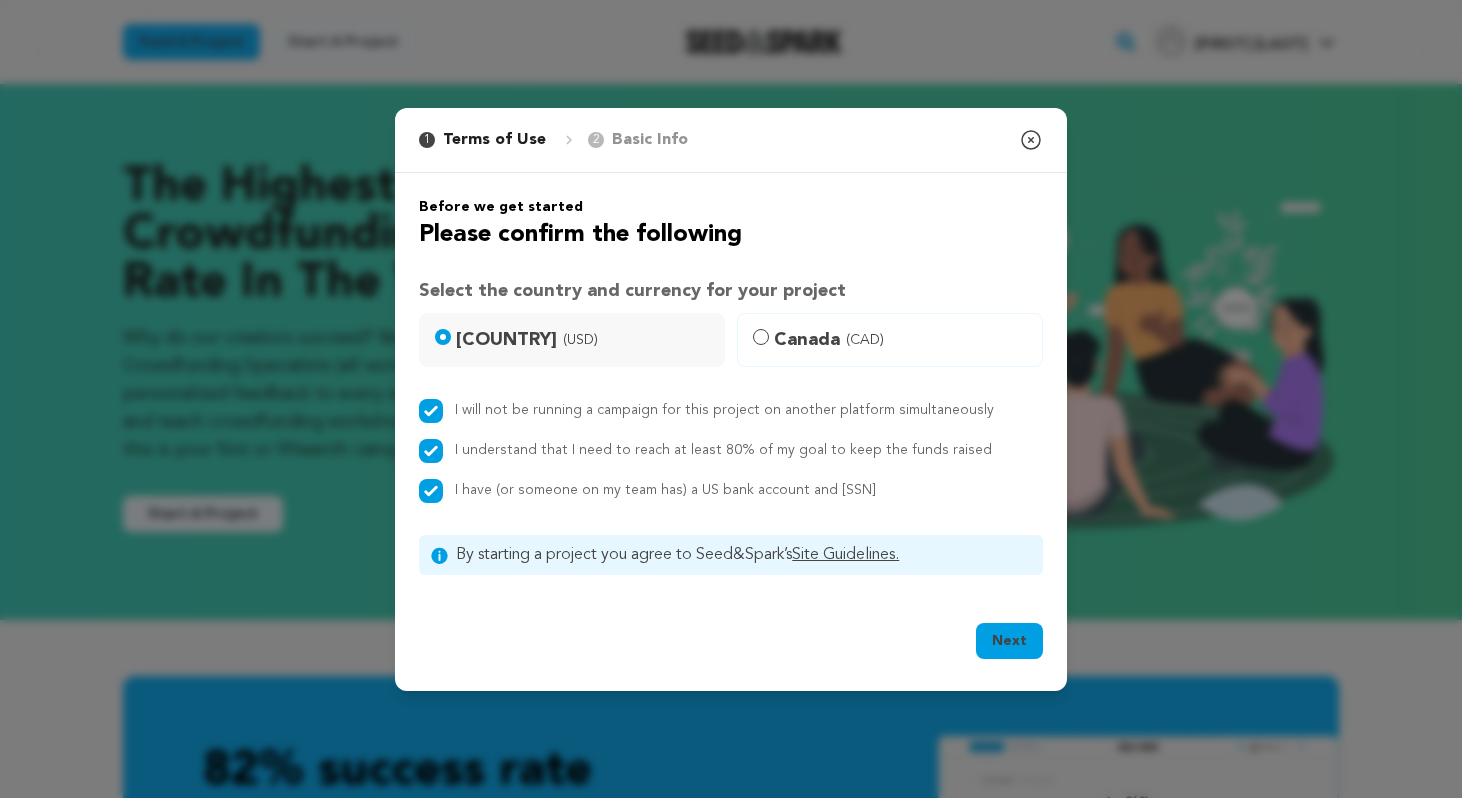 click on "Next" at bounding box center [1009, 641] 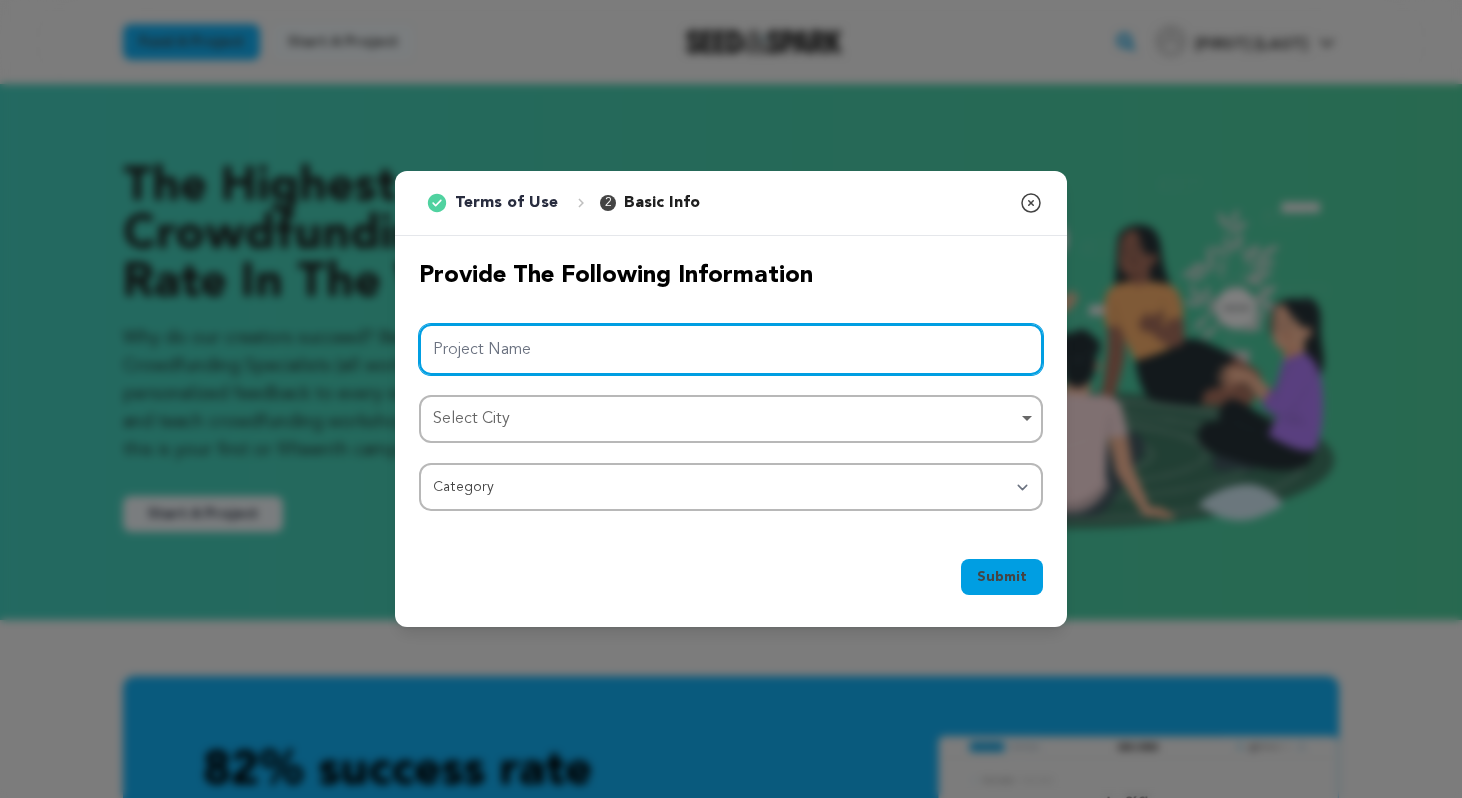click on "Project Name" at bounding box center [731, 349] 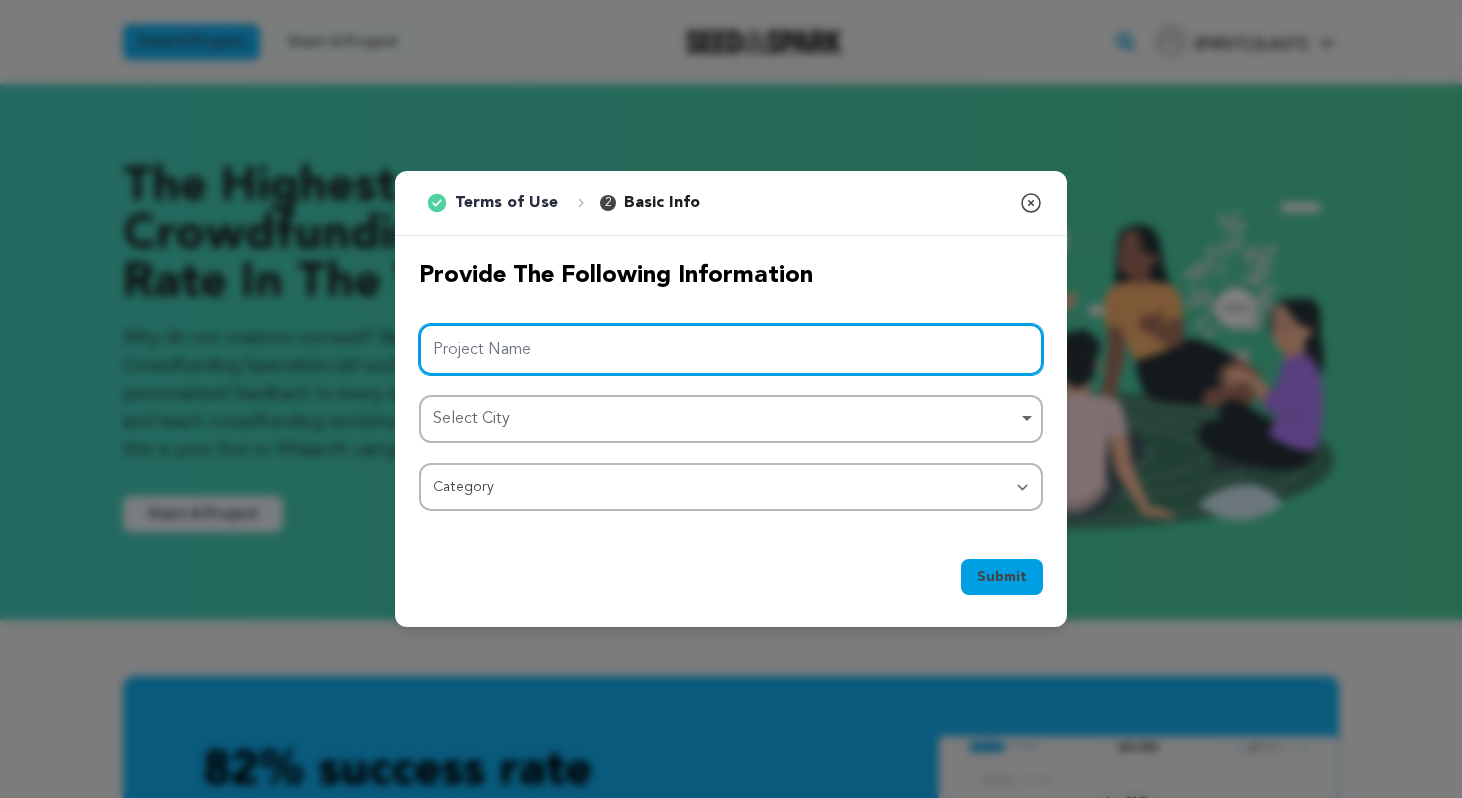 click on "Select City Remove item" at bounding box center [731, 419] 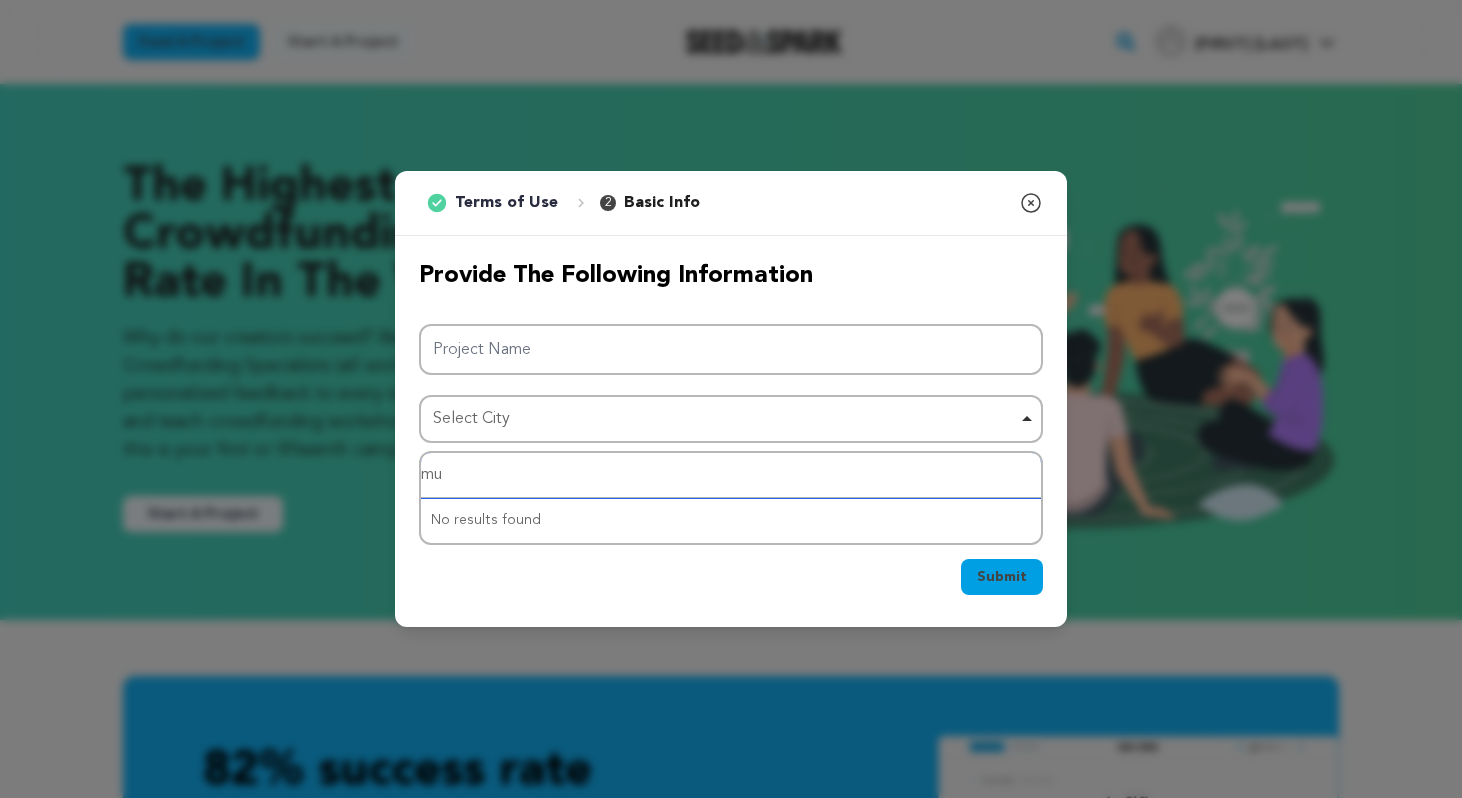 type on "mum" 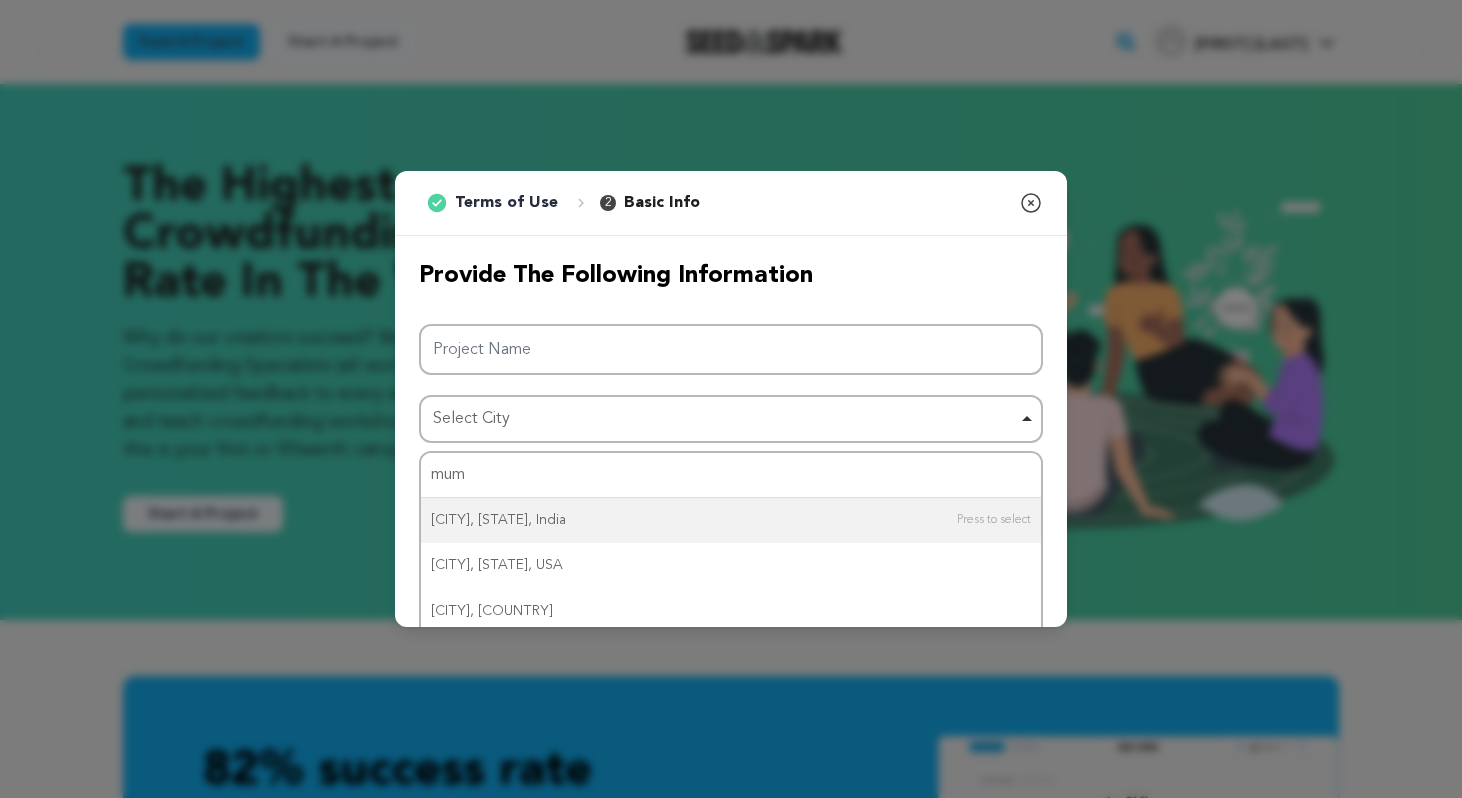 type 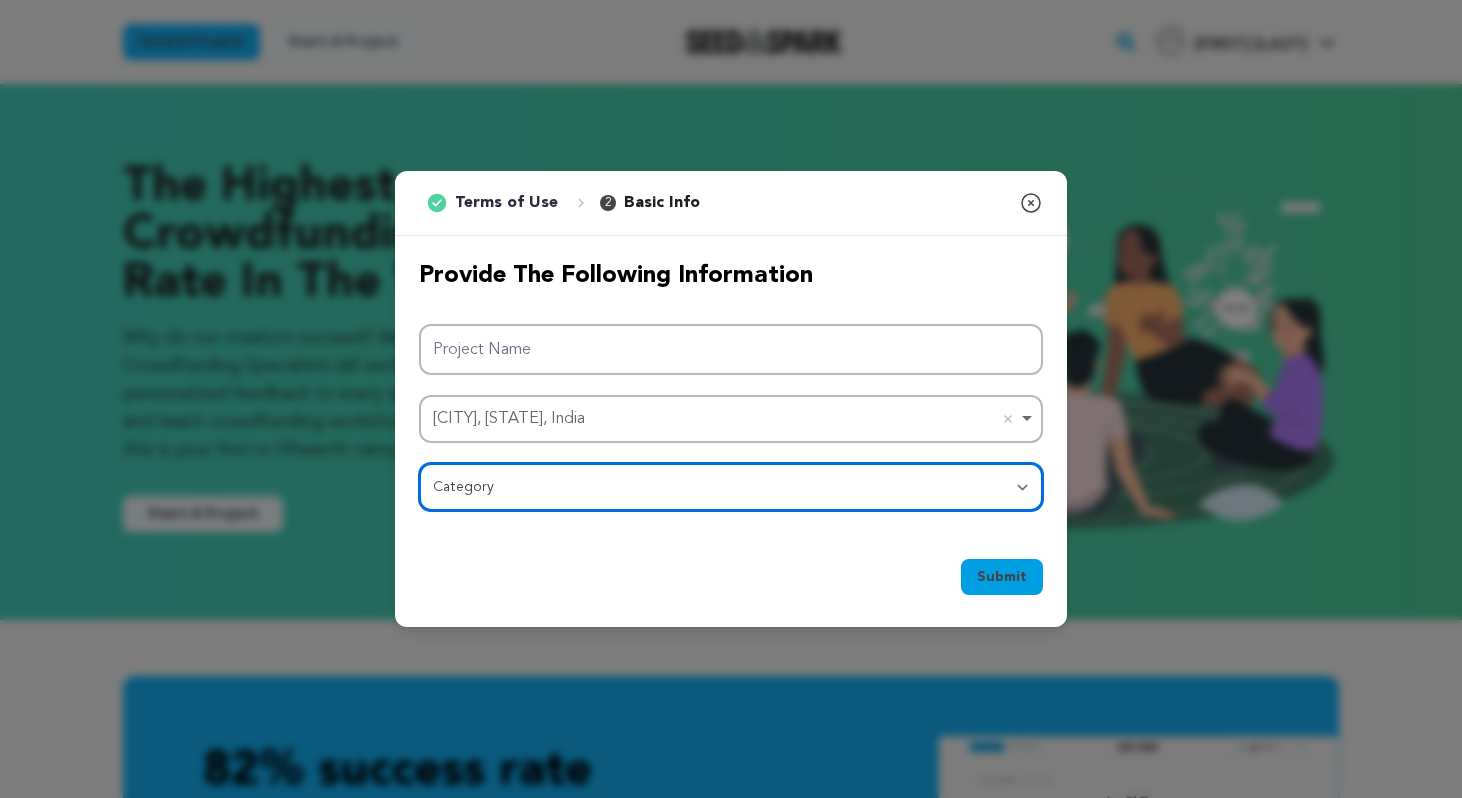 click on "Category
Film Feature
Film Short
Series
Film Festival
Company
Music Video
VR Experience
Comics
Artist Residency
Art & Photography
Collective
Dance
Games
Music
Radio & Podcasts
Orgs & Companies
Writing & Publishing
Venue & Spaces
Theatre" at bounding box center (731, 487) 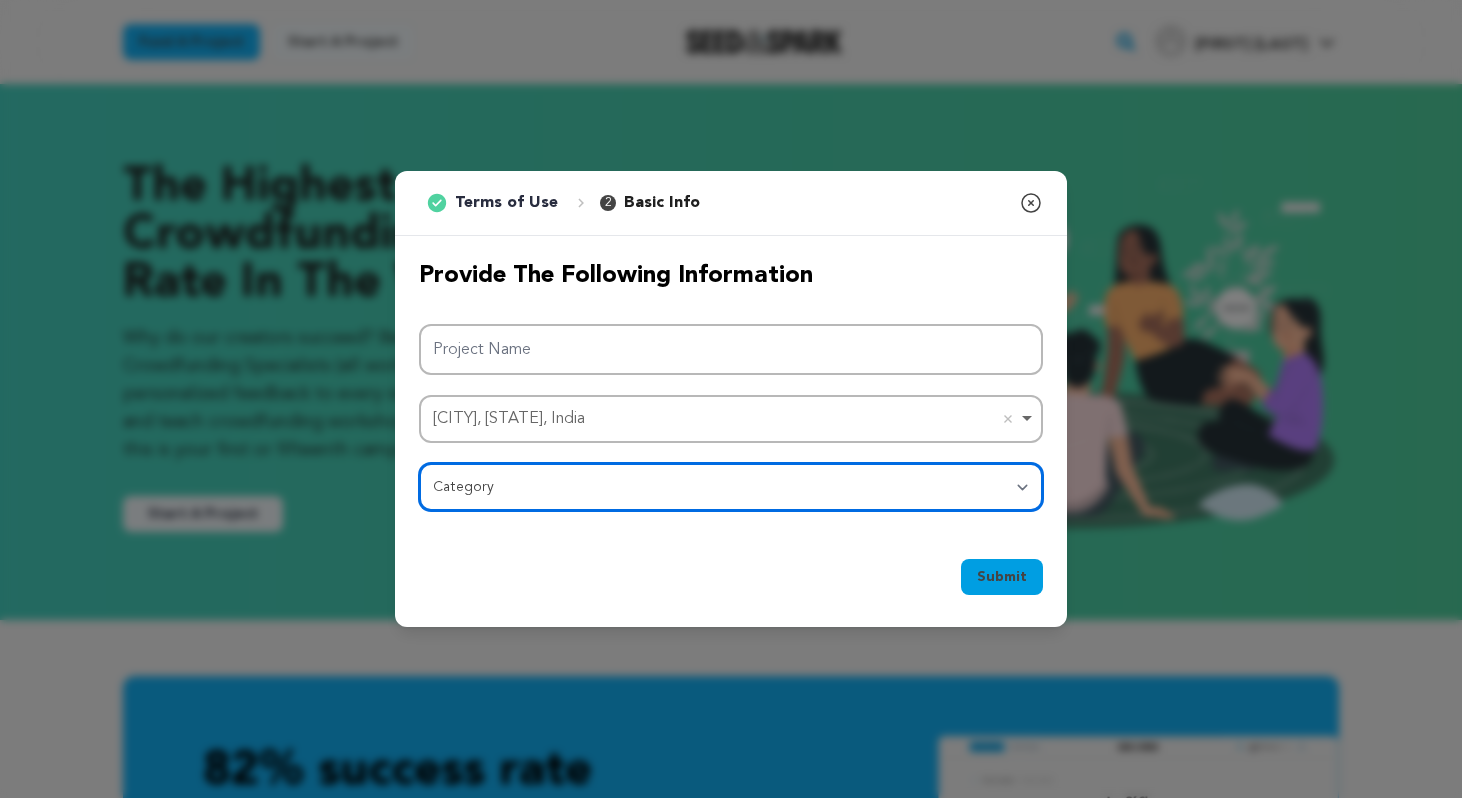 select on "382" 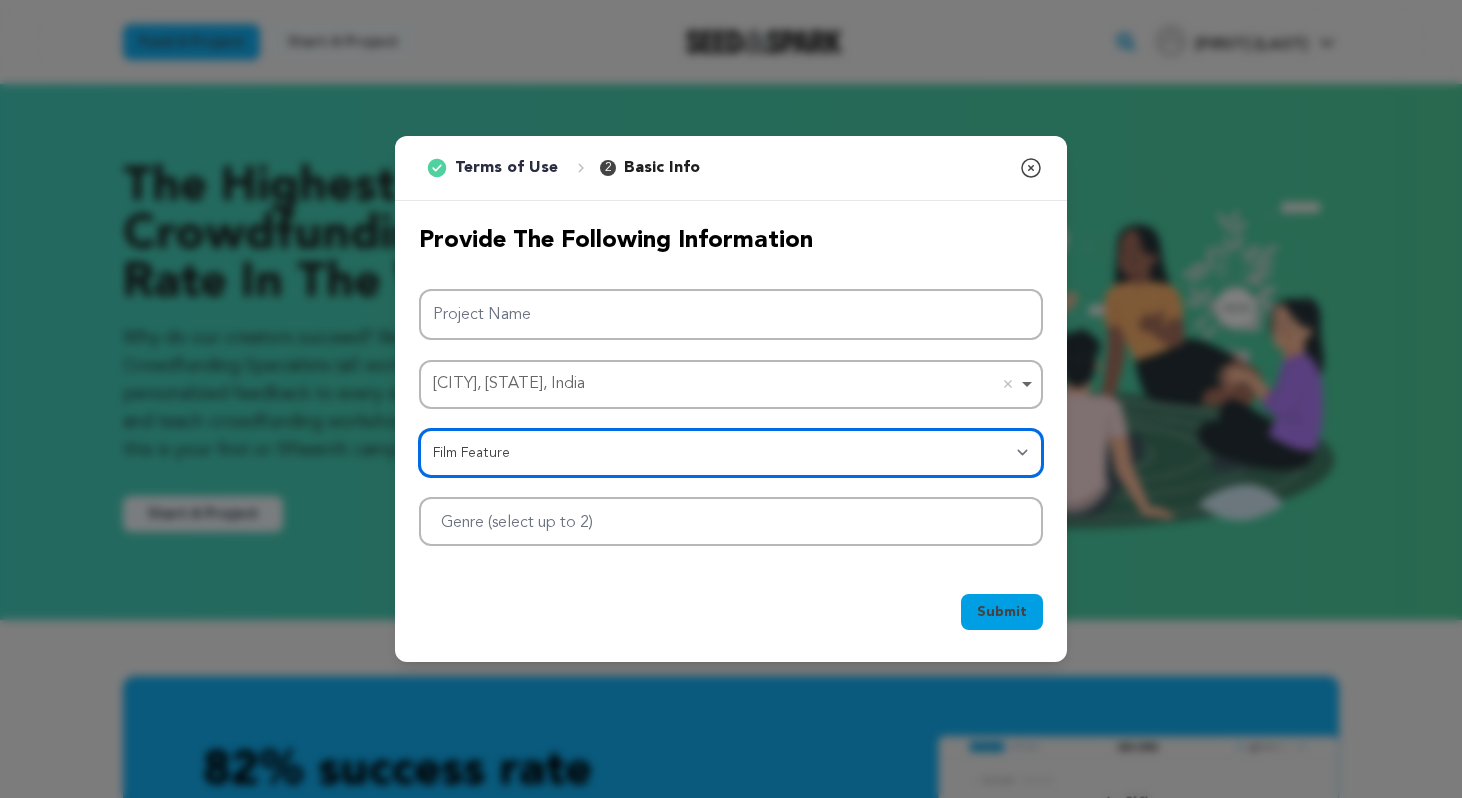 click at bounding box center [731, 521] 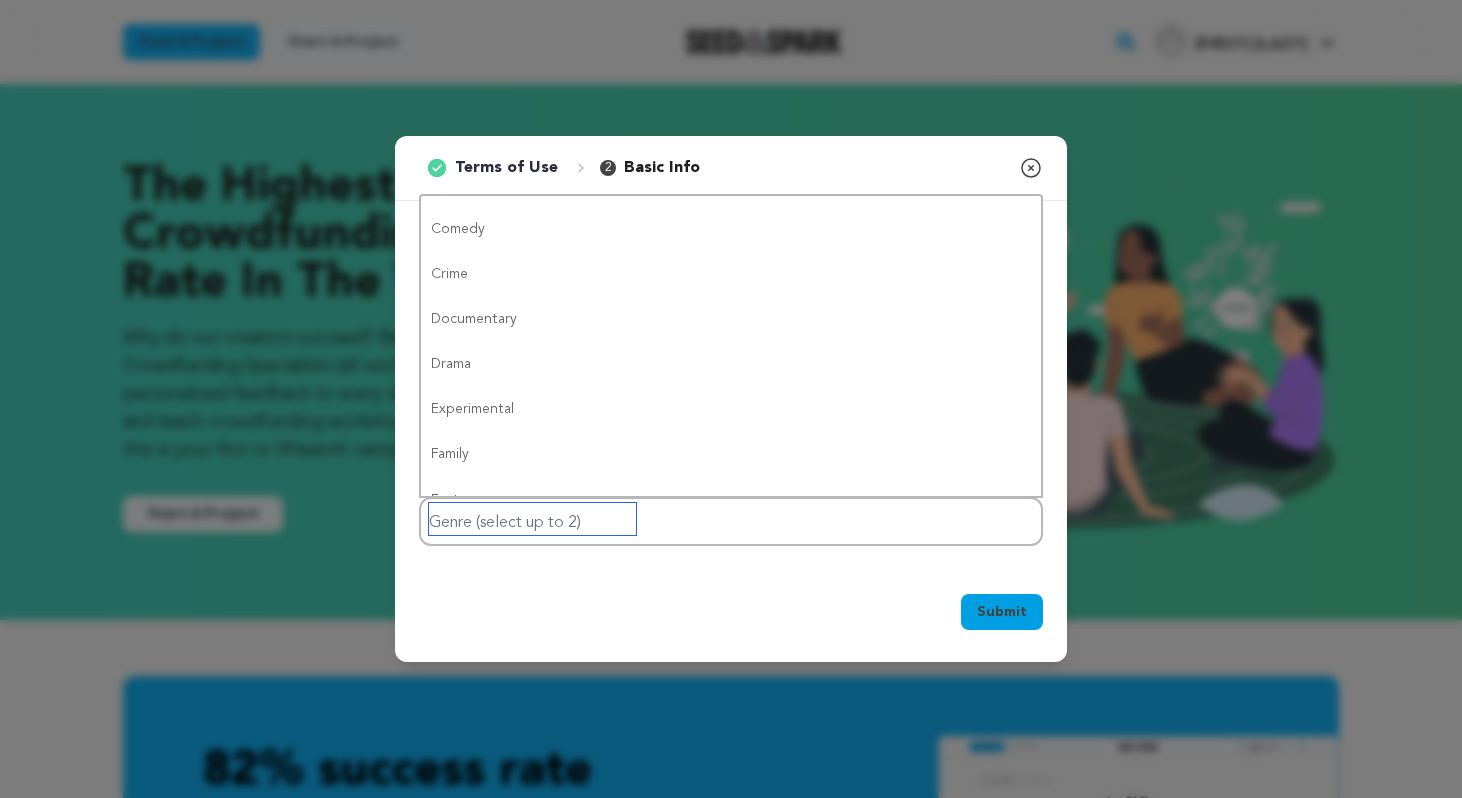 scroll, scrollTop: 157, scrollLeft: 0, axis: vertical 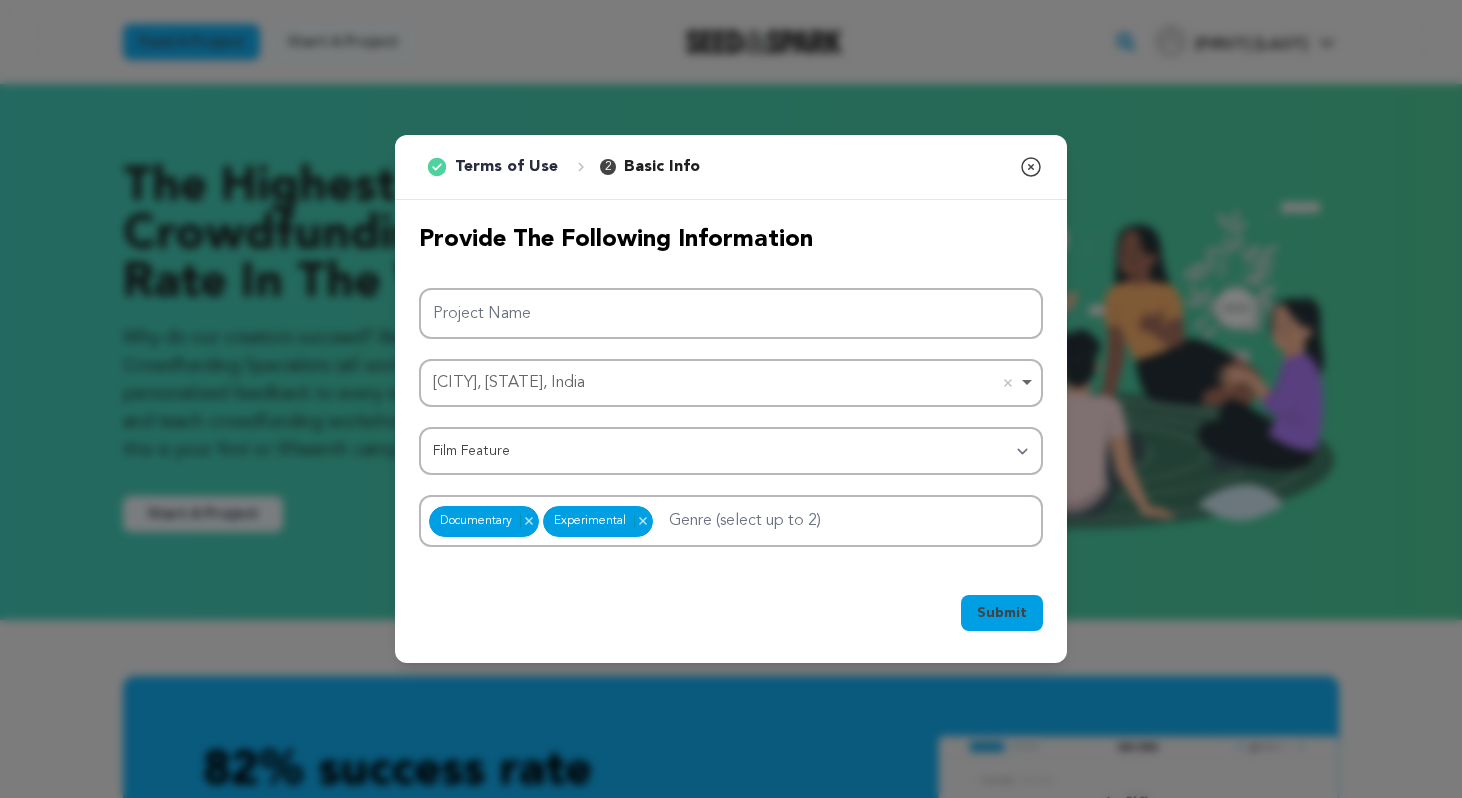 click on "Submit
Ok, Got it" at bounding box center (731, 617) 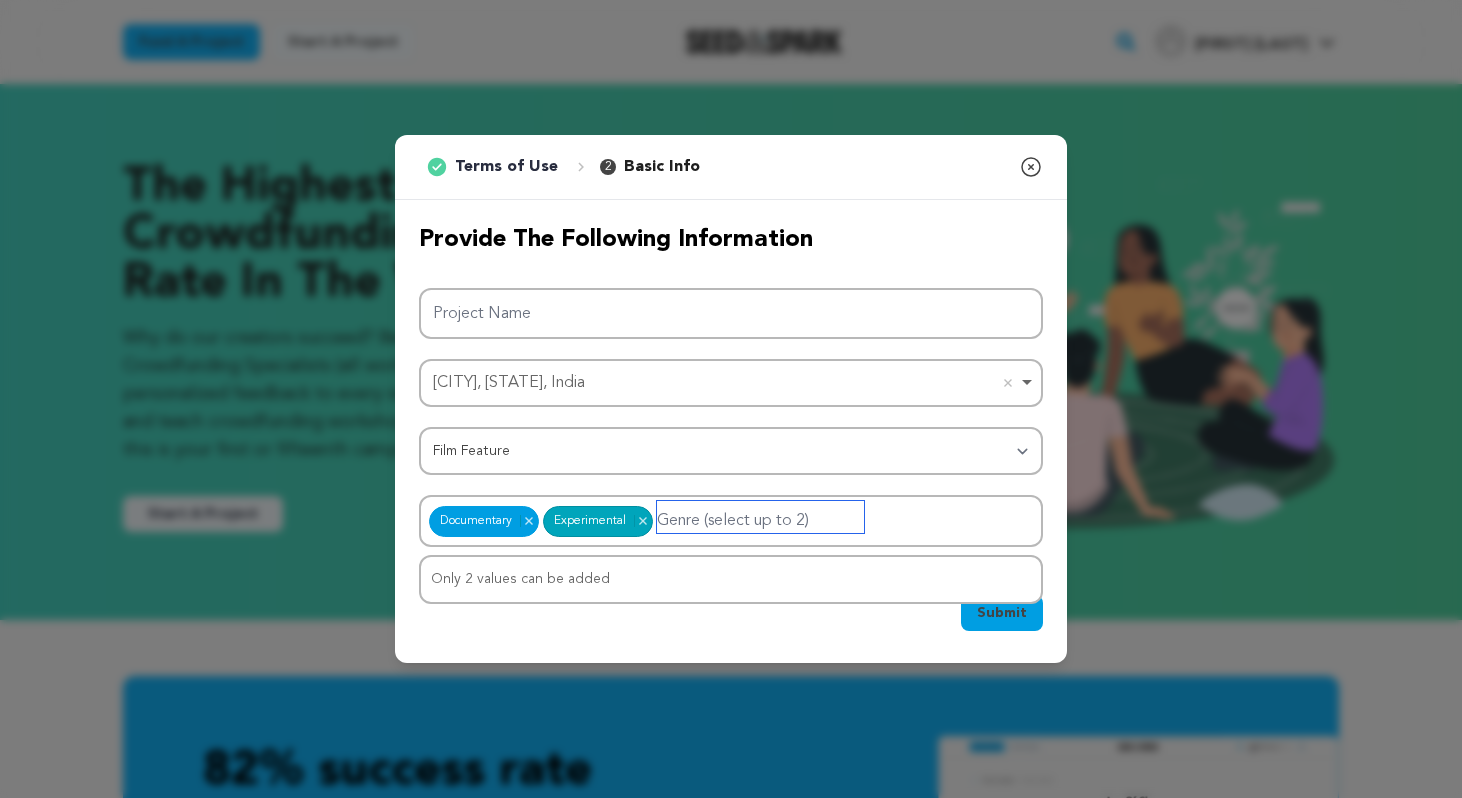 click on "Only 2 values can be added" at bounding box center [731, 579] 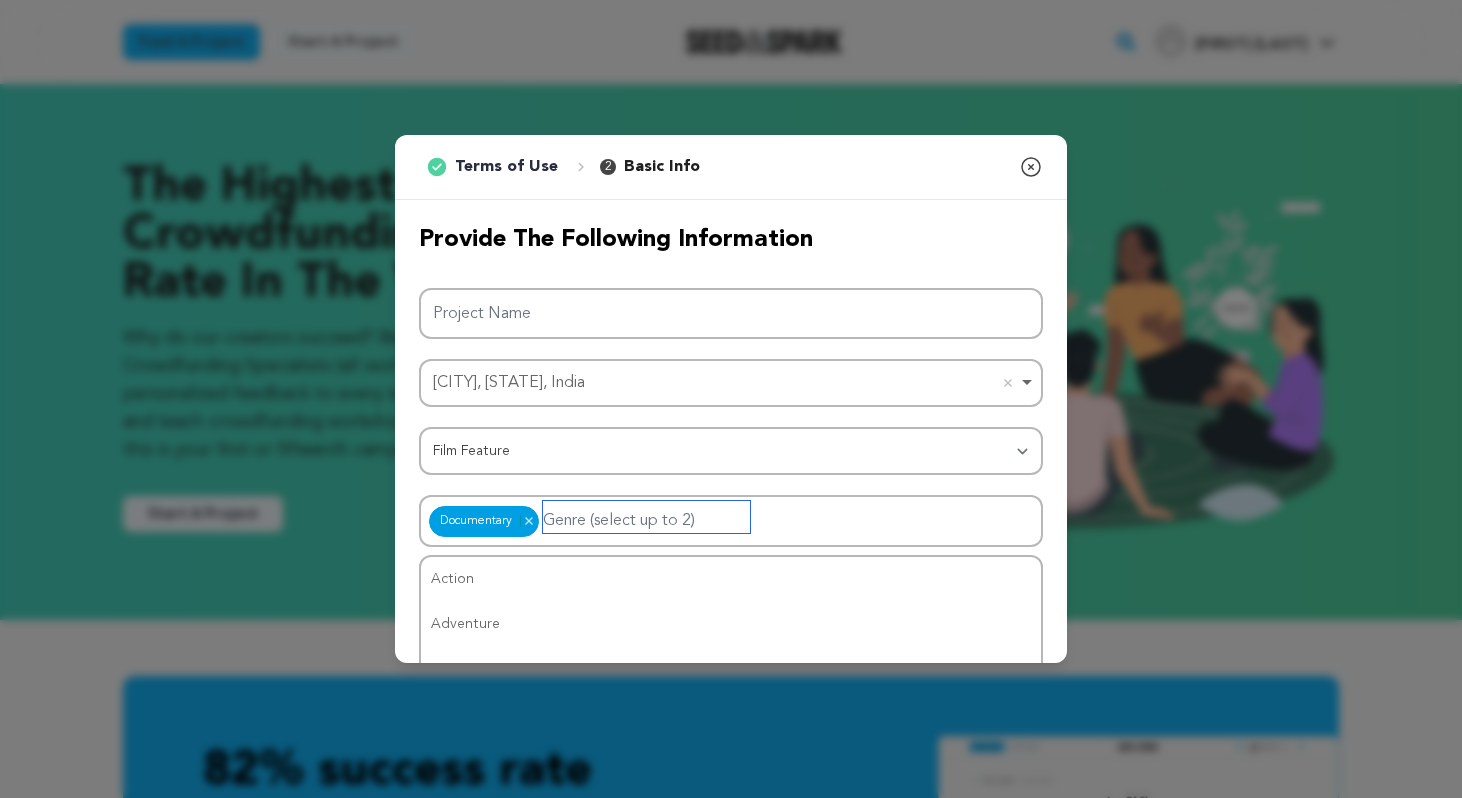 click on "Documentary Documentary Remove item" at bounding box center [731, 521] 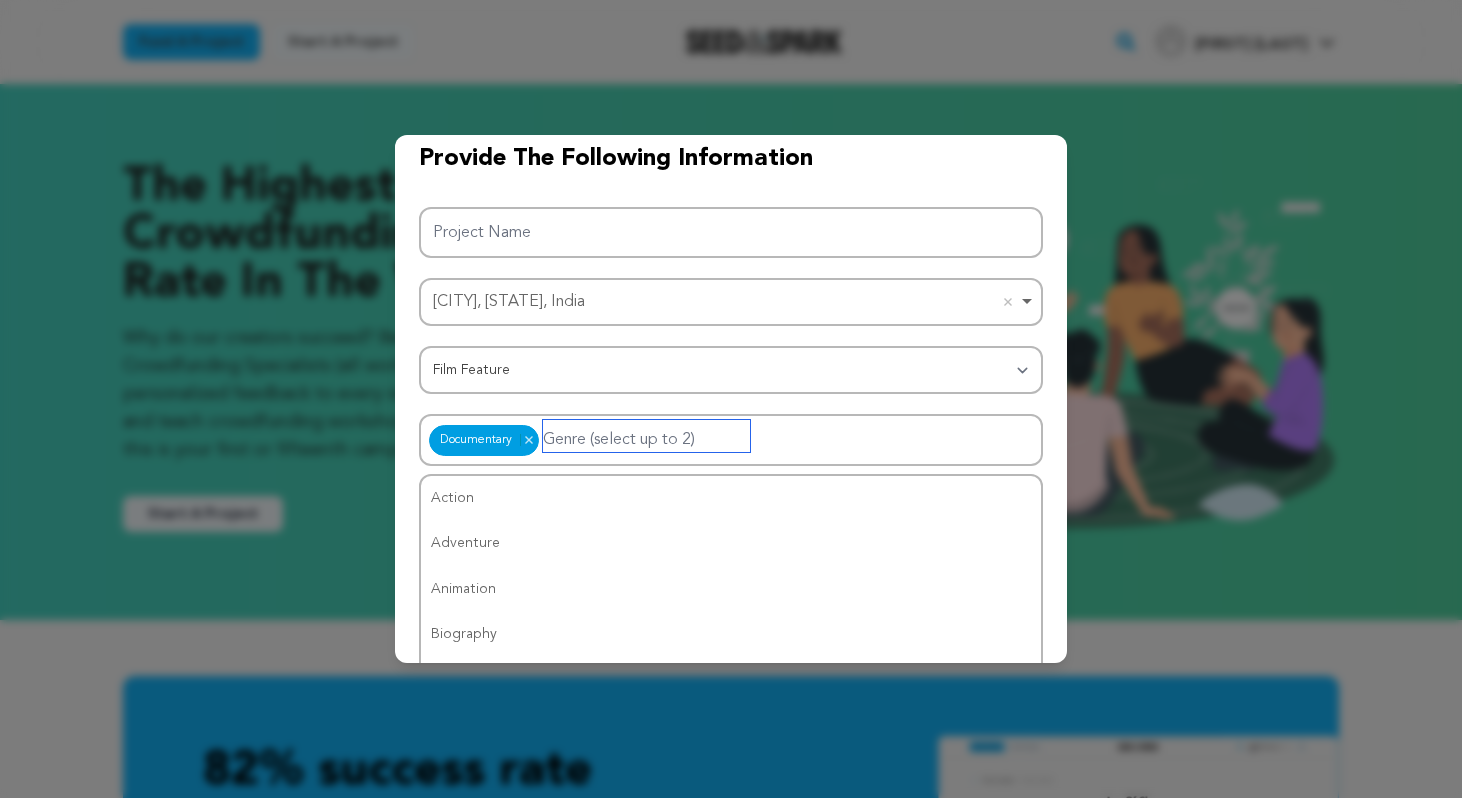 scroll, scrollTop: 87, scrollLeft: 0, axis: vertical 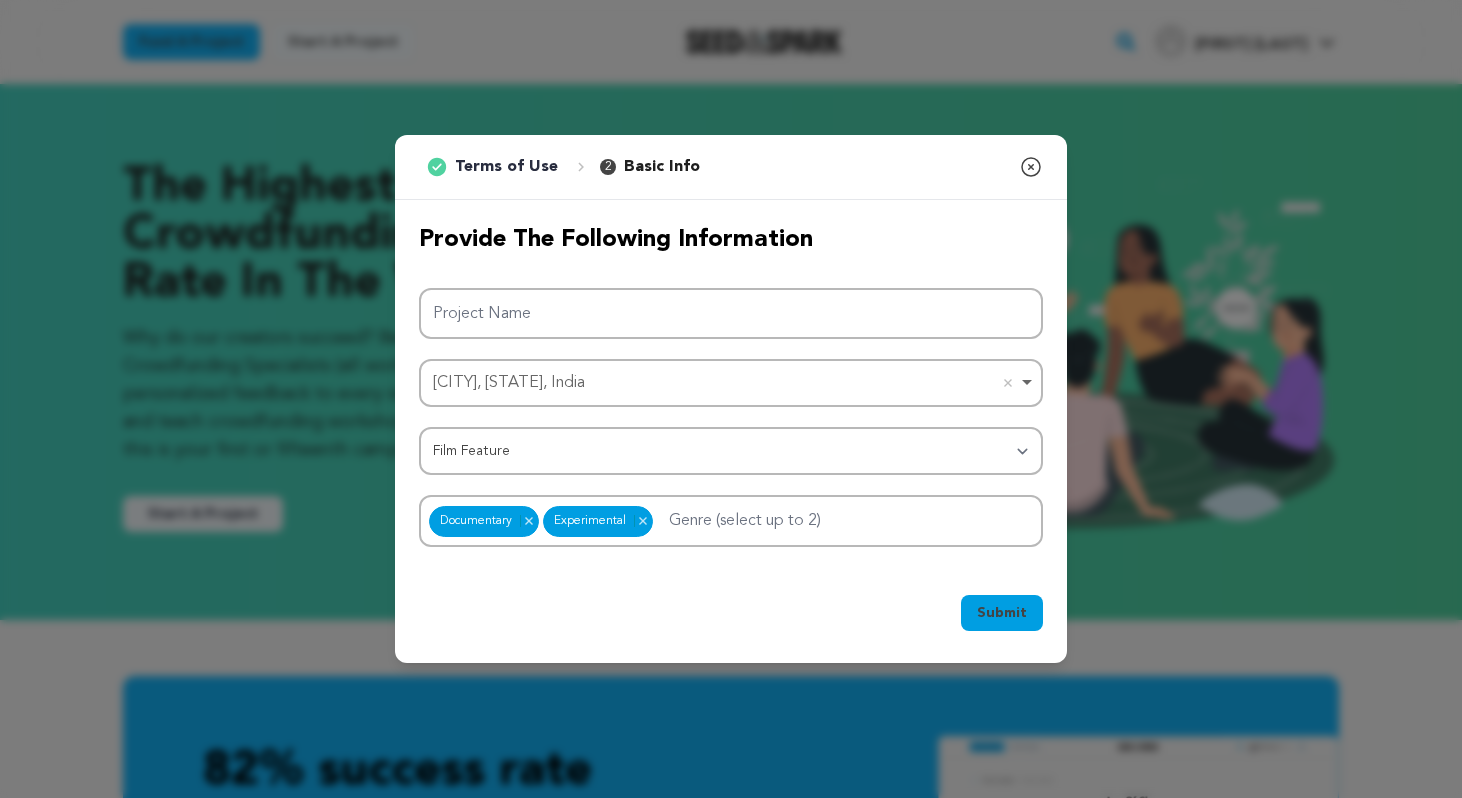 click on "Mumbai, Maharashtra, India Remove item" at bounding box center [731, 383] 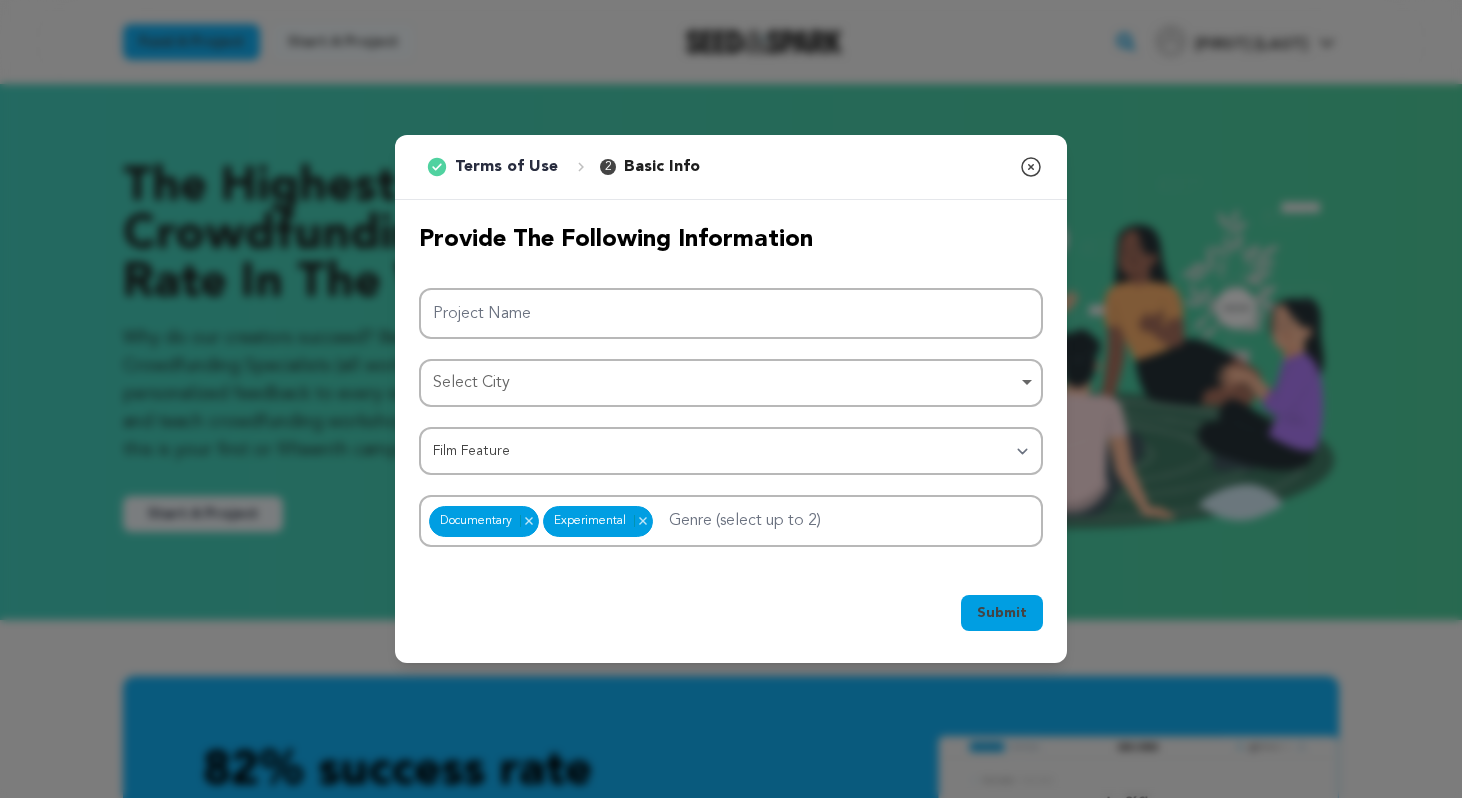 click on "Select City Remove item" at bounding box center (731, 383) 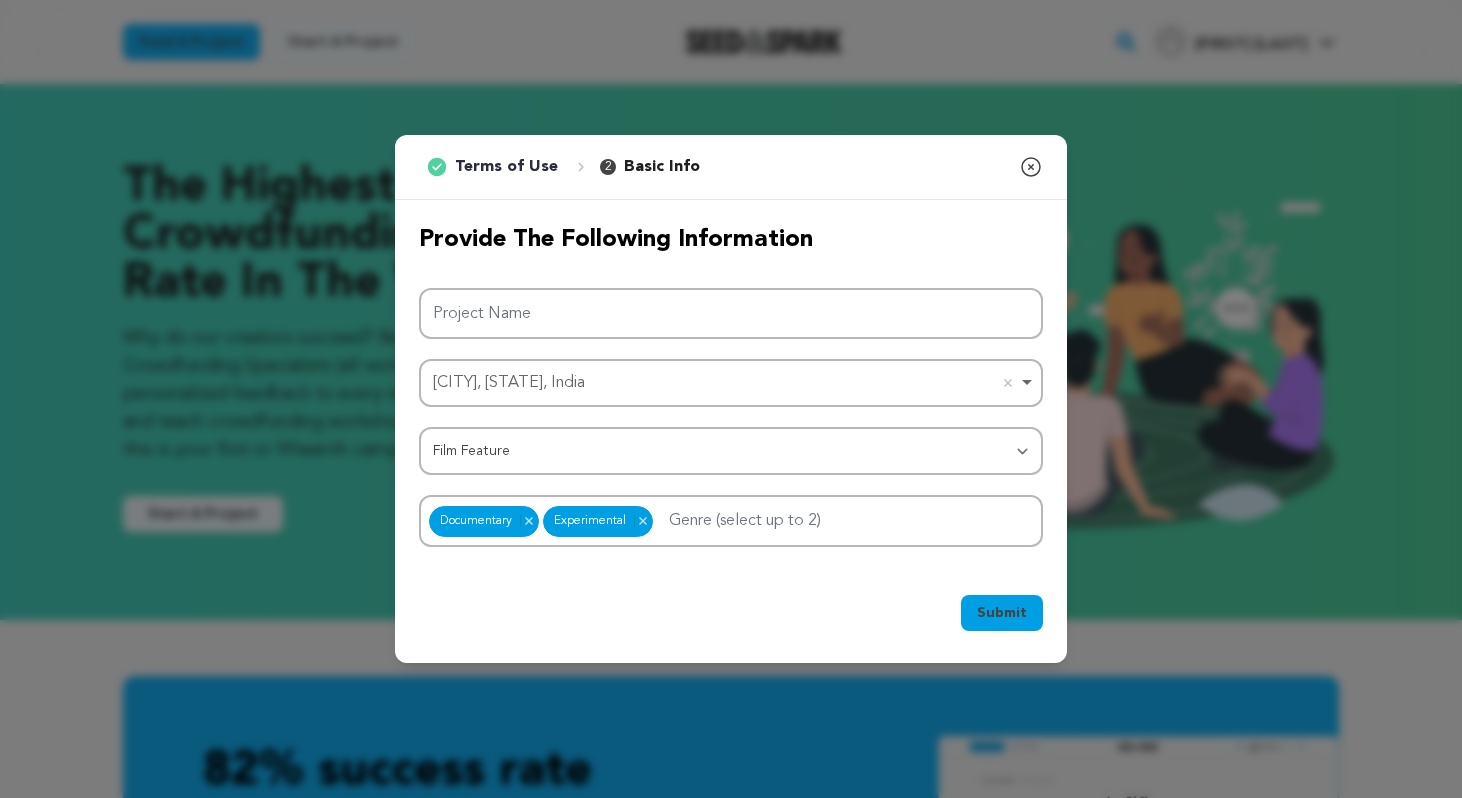 click on "Submit
Ok, Got it" at bounding box center [731, 617] 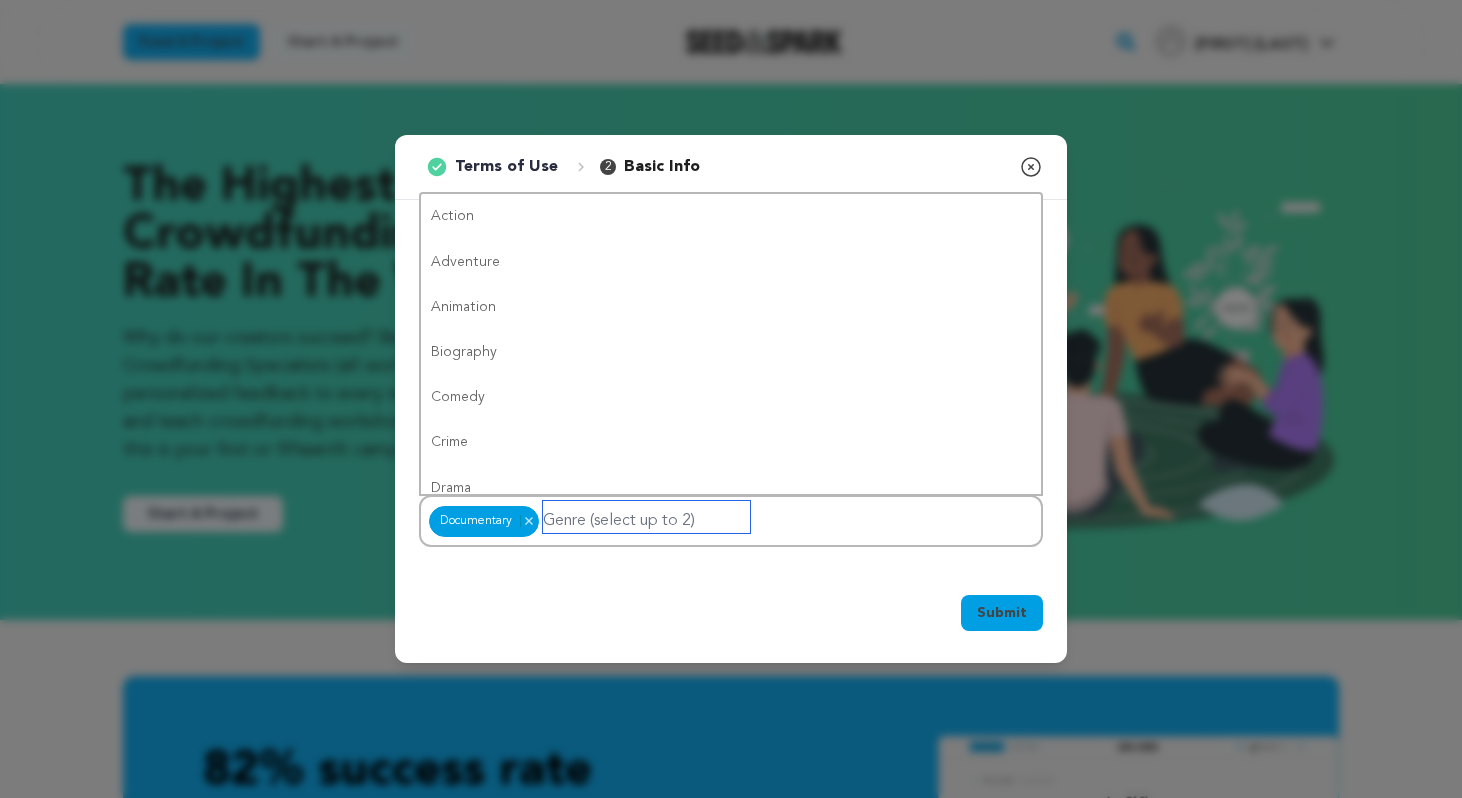 click at bounding box center [646, 517] 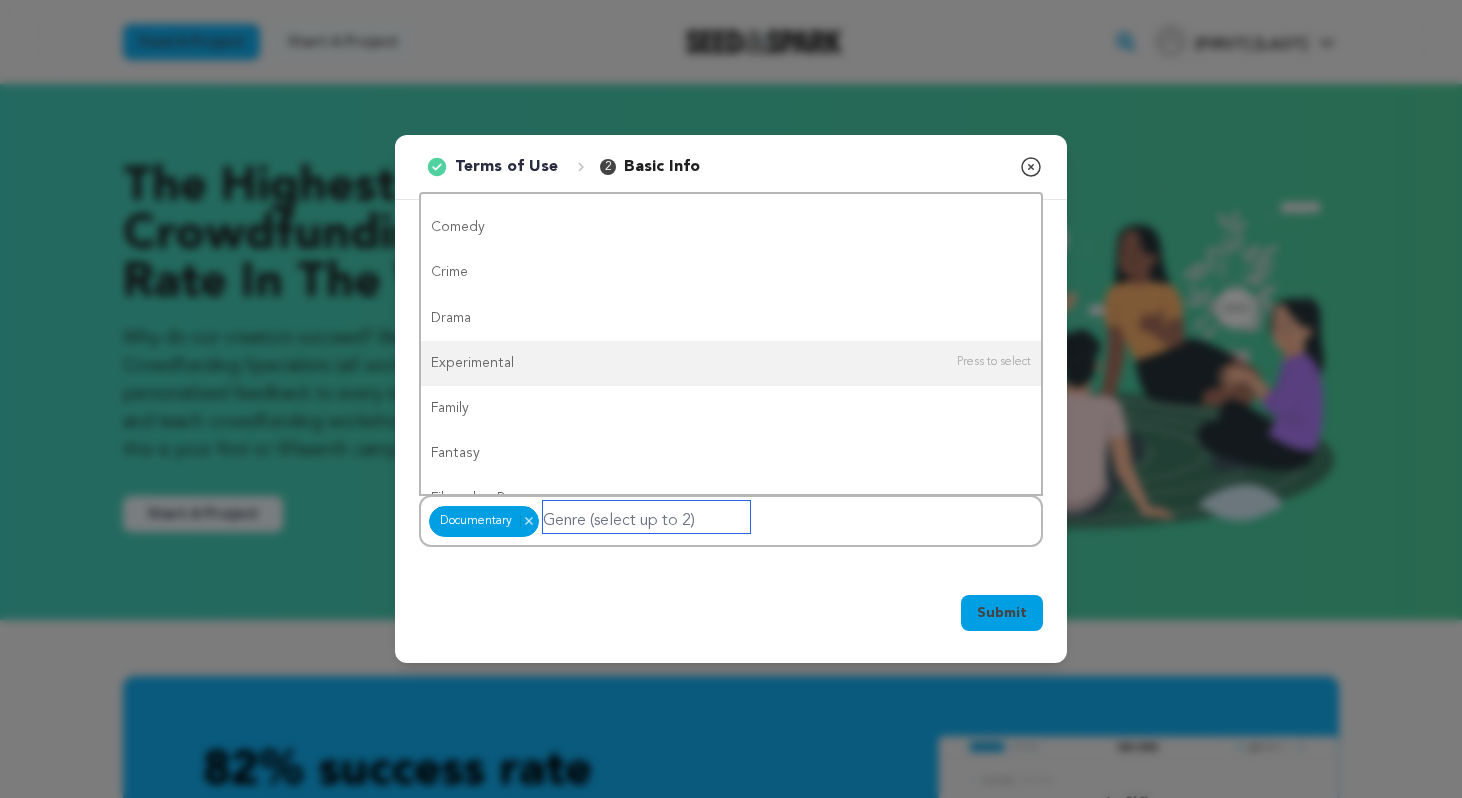 scroll, scrollTop: 0, scrollLeft: 0, axis: both 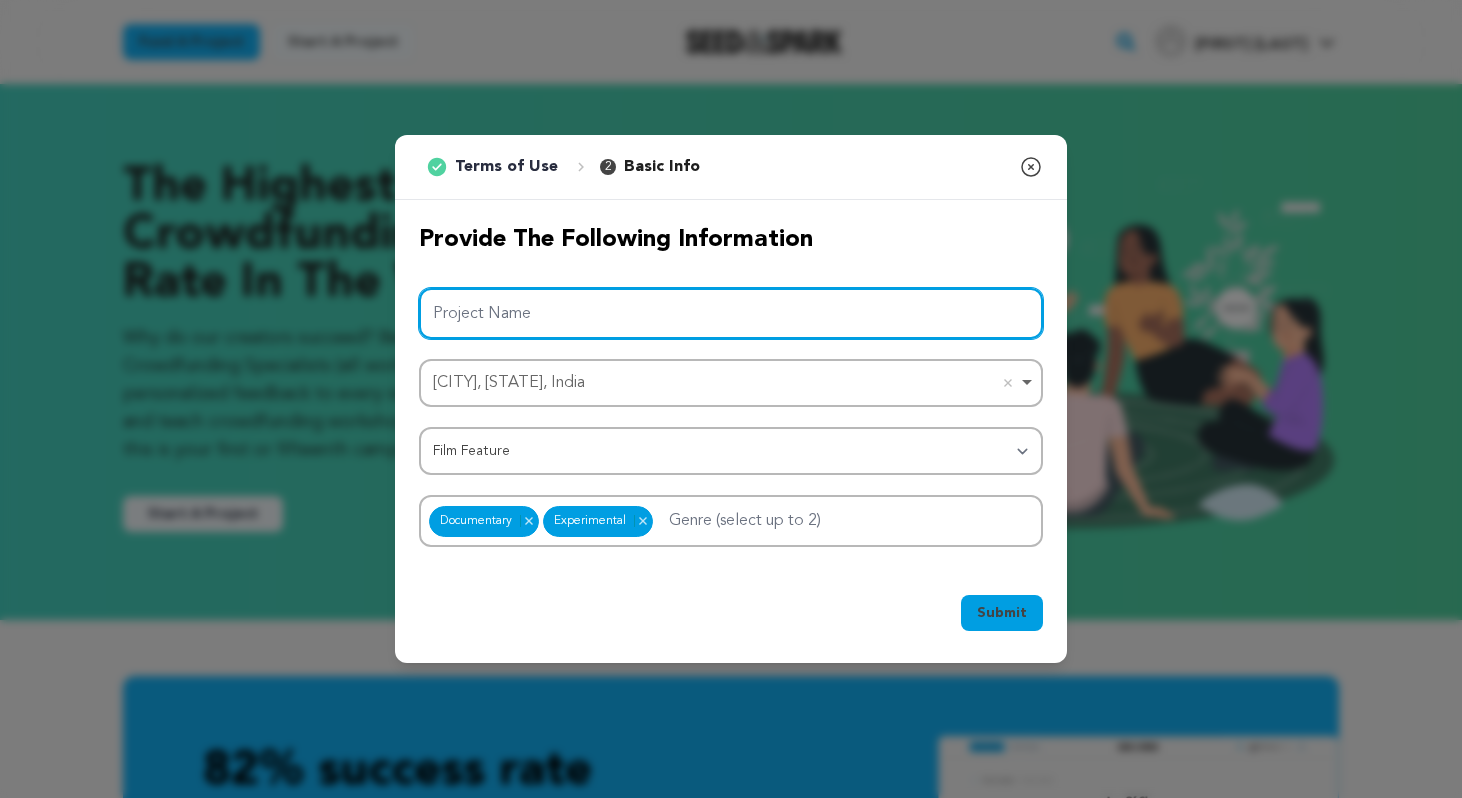 click on "Project Name" at bounding box center (731, 313) 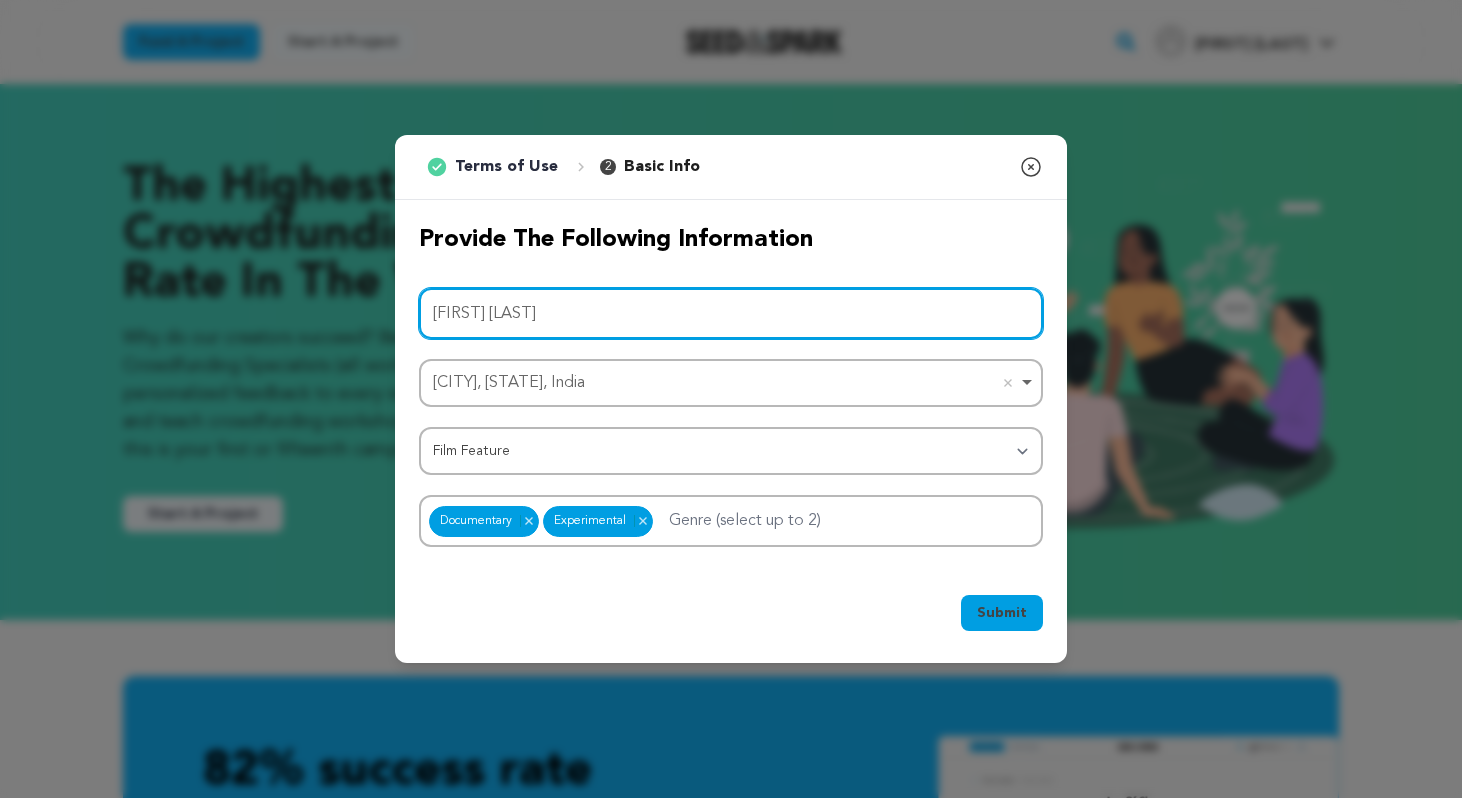 type on "Wolf Song" 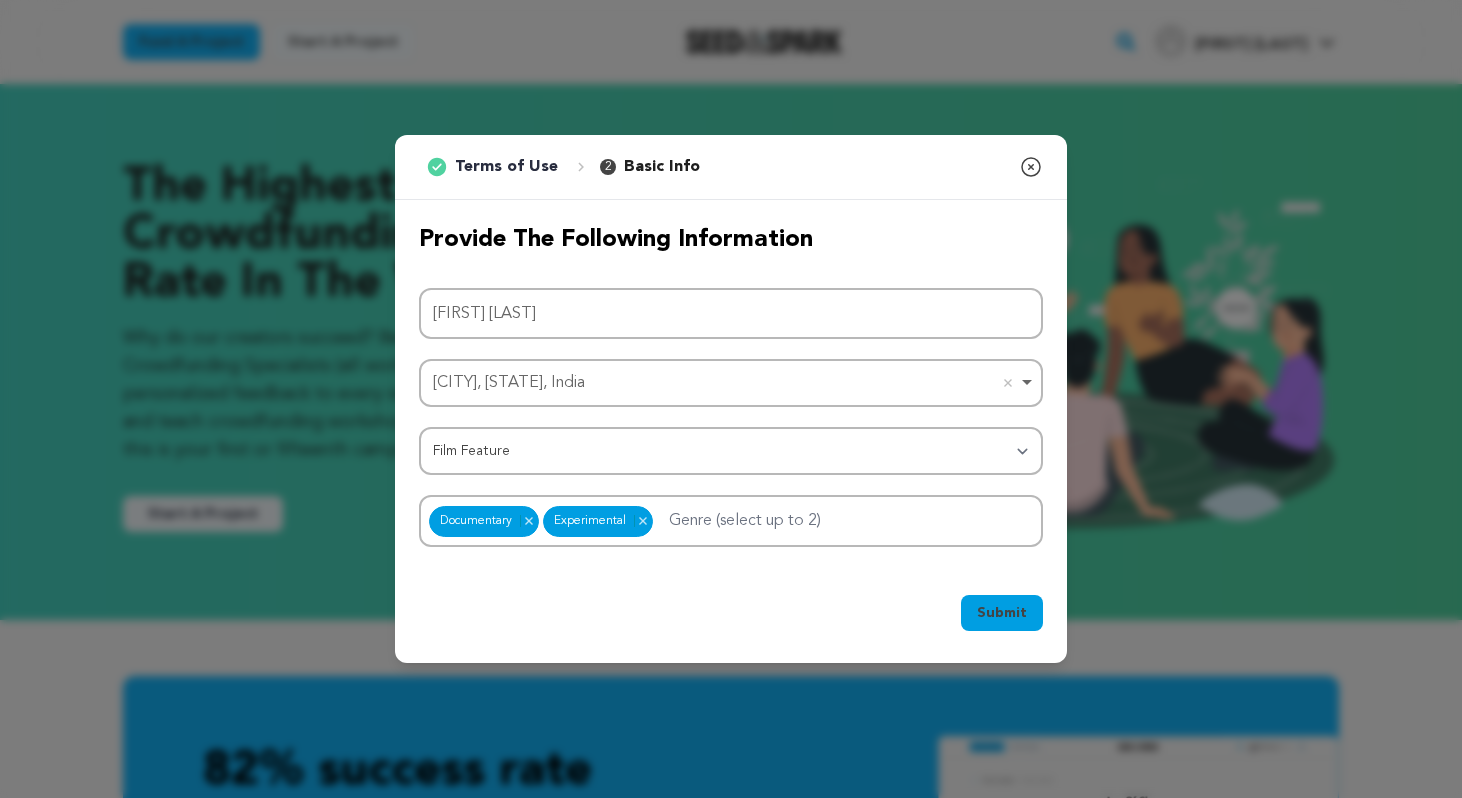 click on "Submit" at bounding box center [1002, 613] 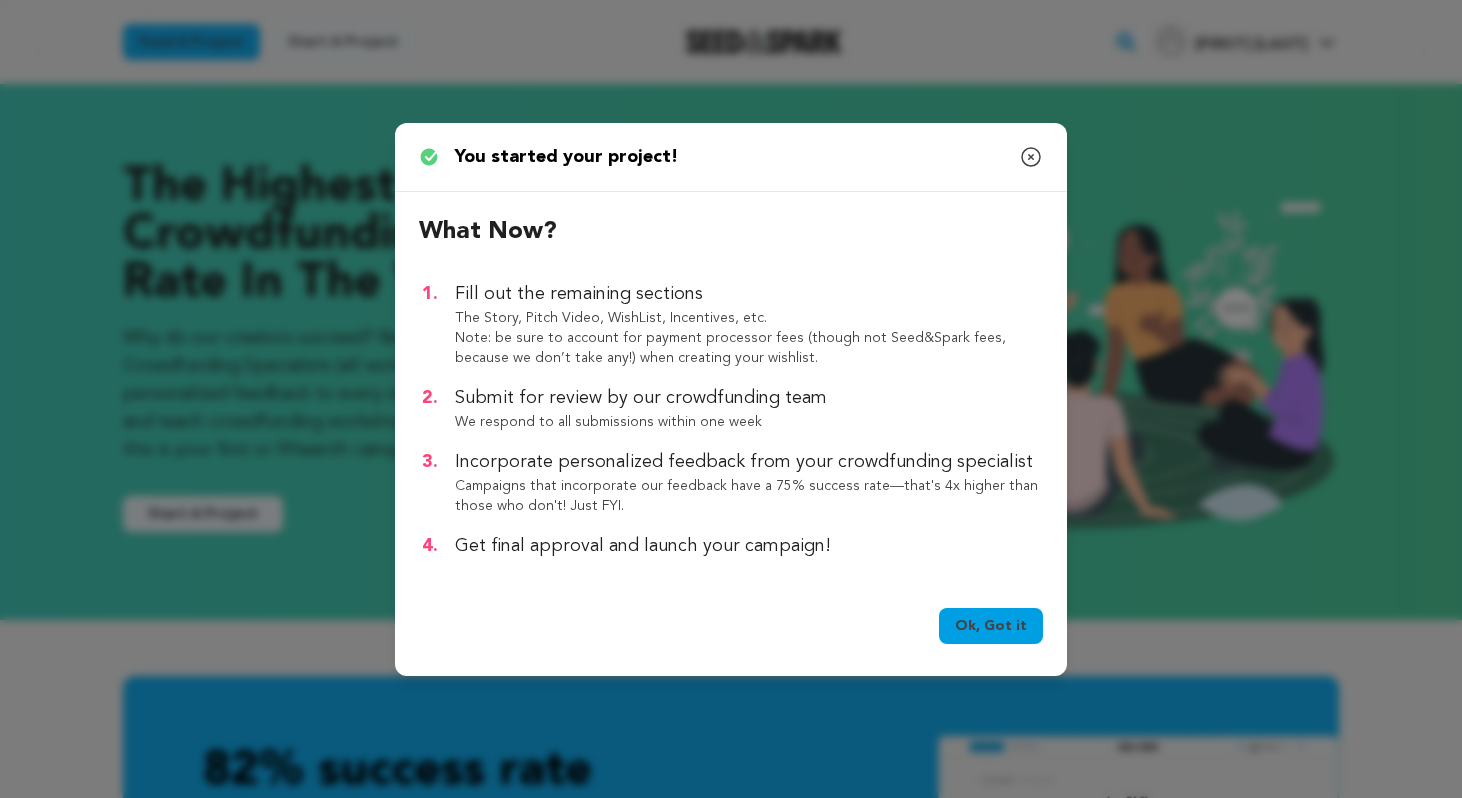 click on "Ok, Got it" at bounding box center [991, 626] 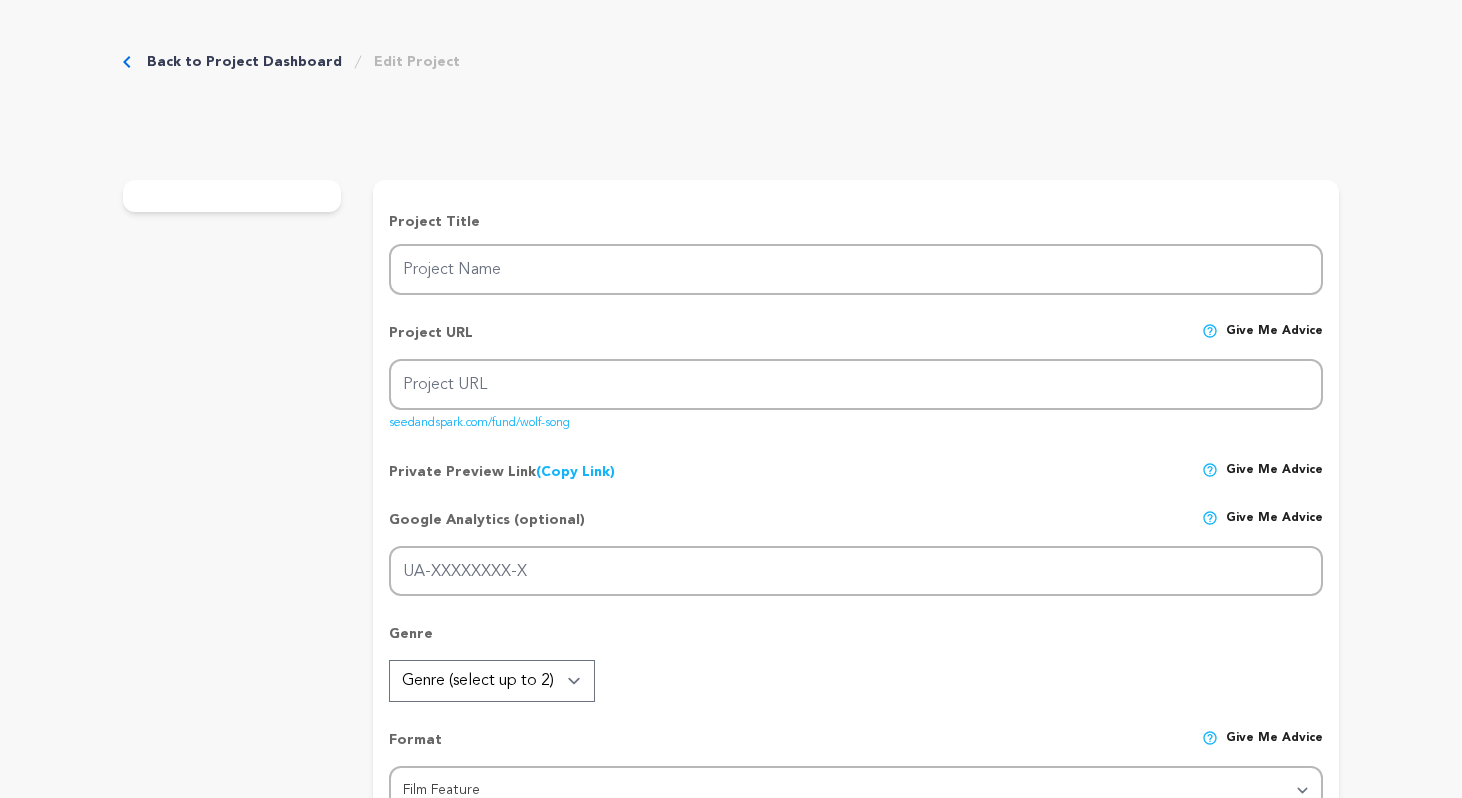 scroll, scrollTop: 0, scrollLeft: 0, axis: both 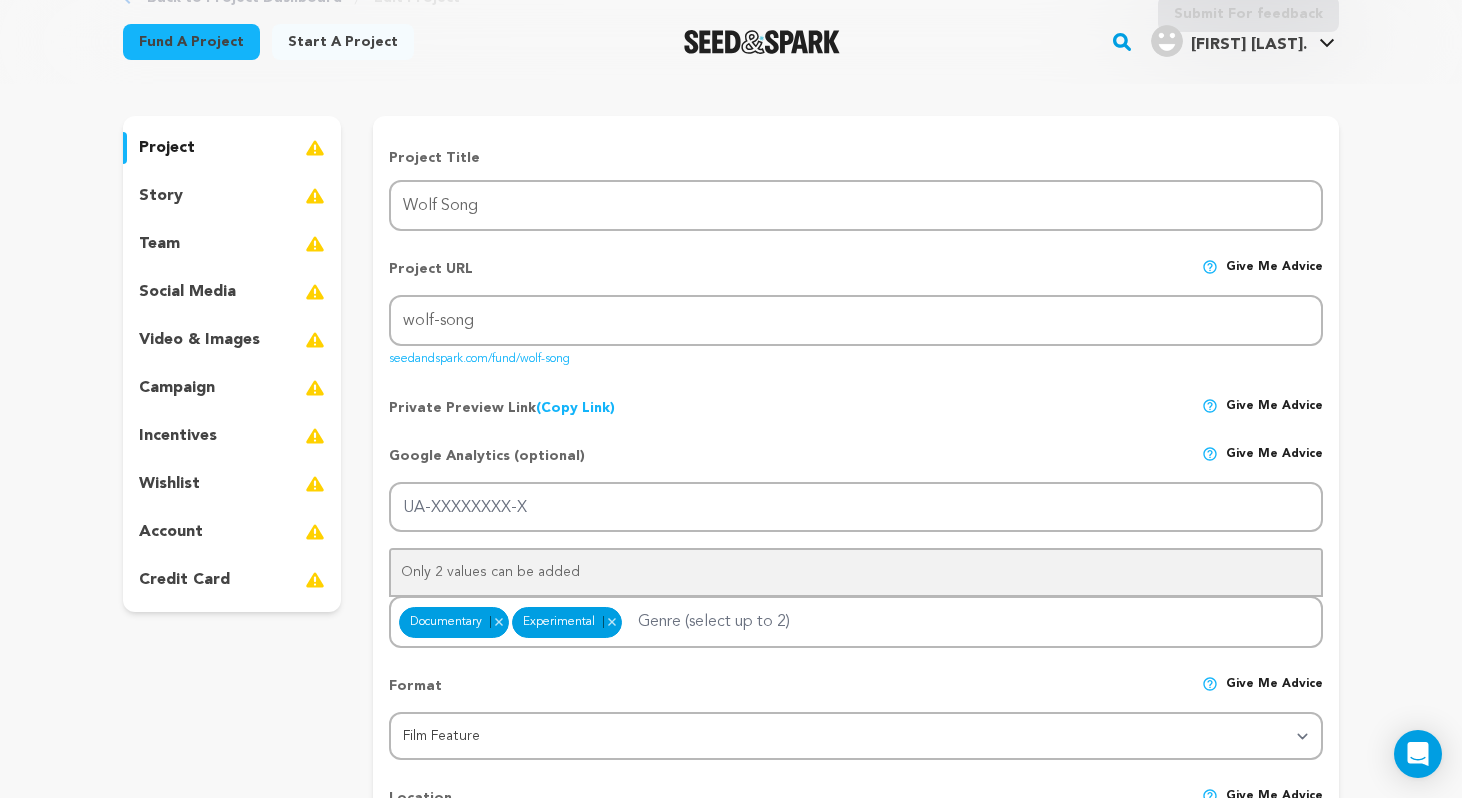 click on "(Copy Link)
Copy private preview link" at bounding box center [575, 408] 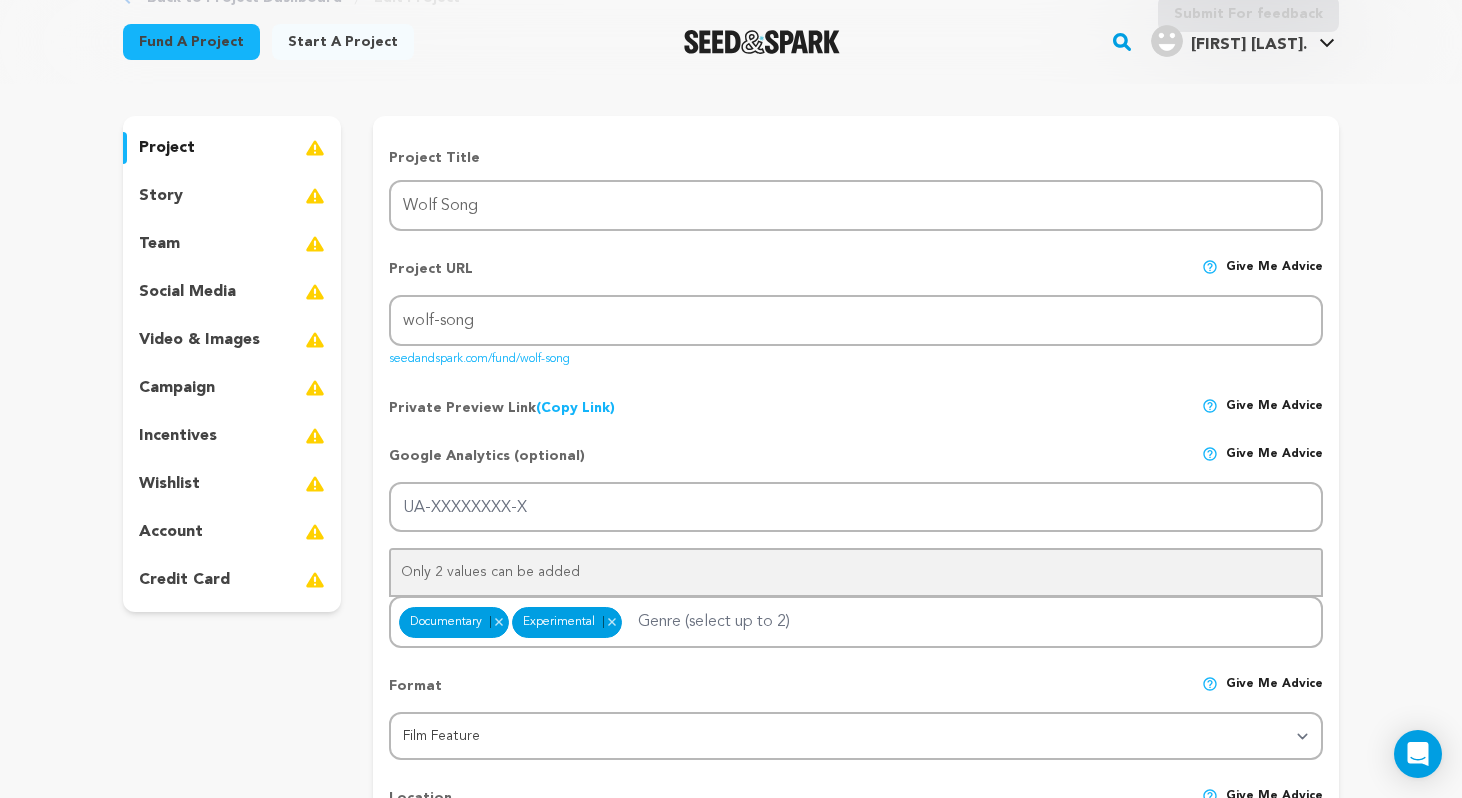 scroll, scrollTop: 0, scrollLeft: 0, axis: both 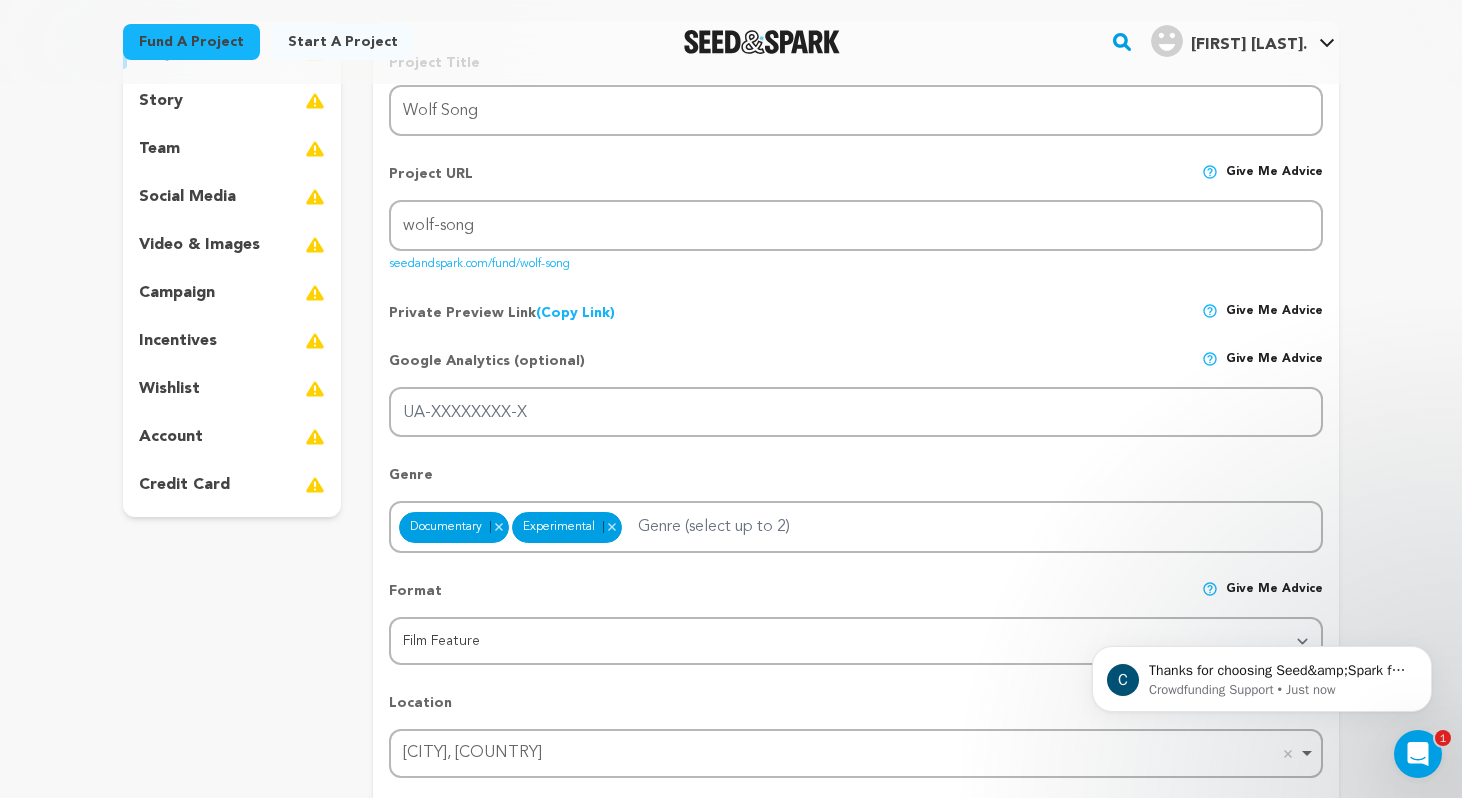 click at bounding box center (1210, 359) 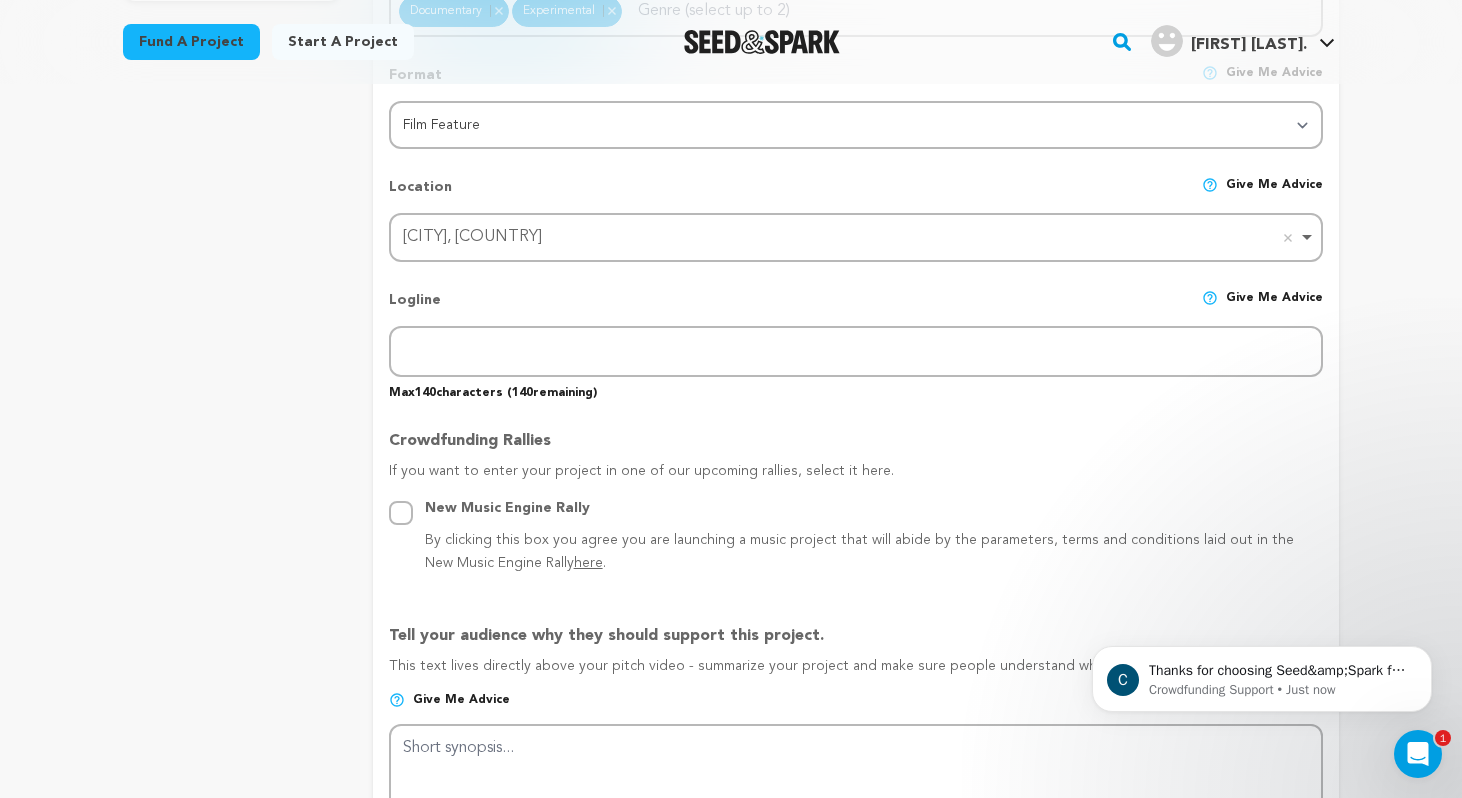 scroll, scrollTop: 762, scrollLeft: 0, axis: vertical 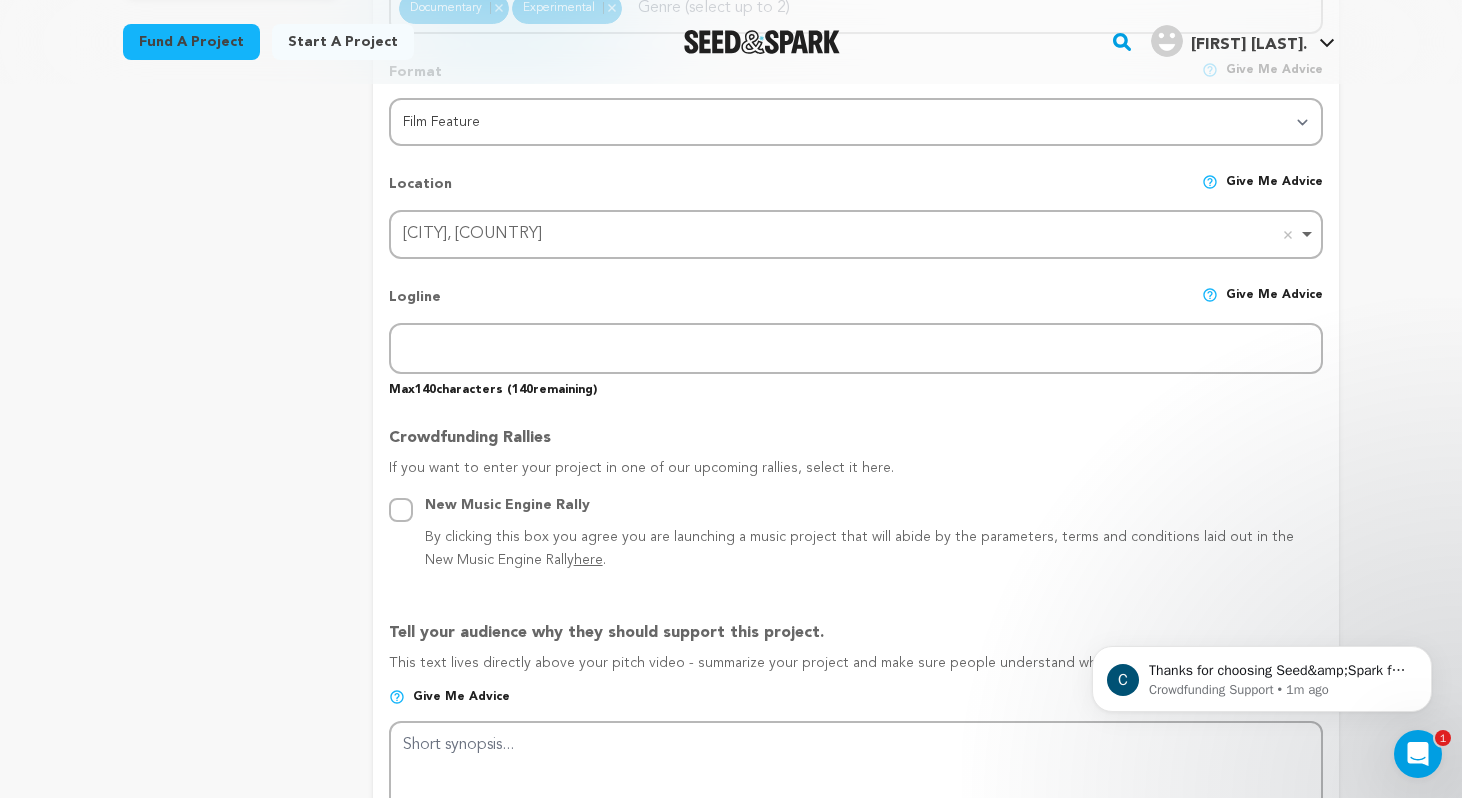 drag, startPoint x: 390, startPoint y: 386, endPoint x: 499, endPoint y: 387, distance: 109.004585 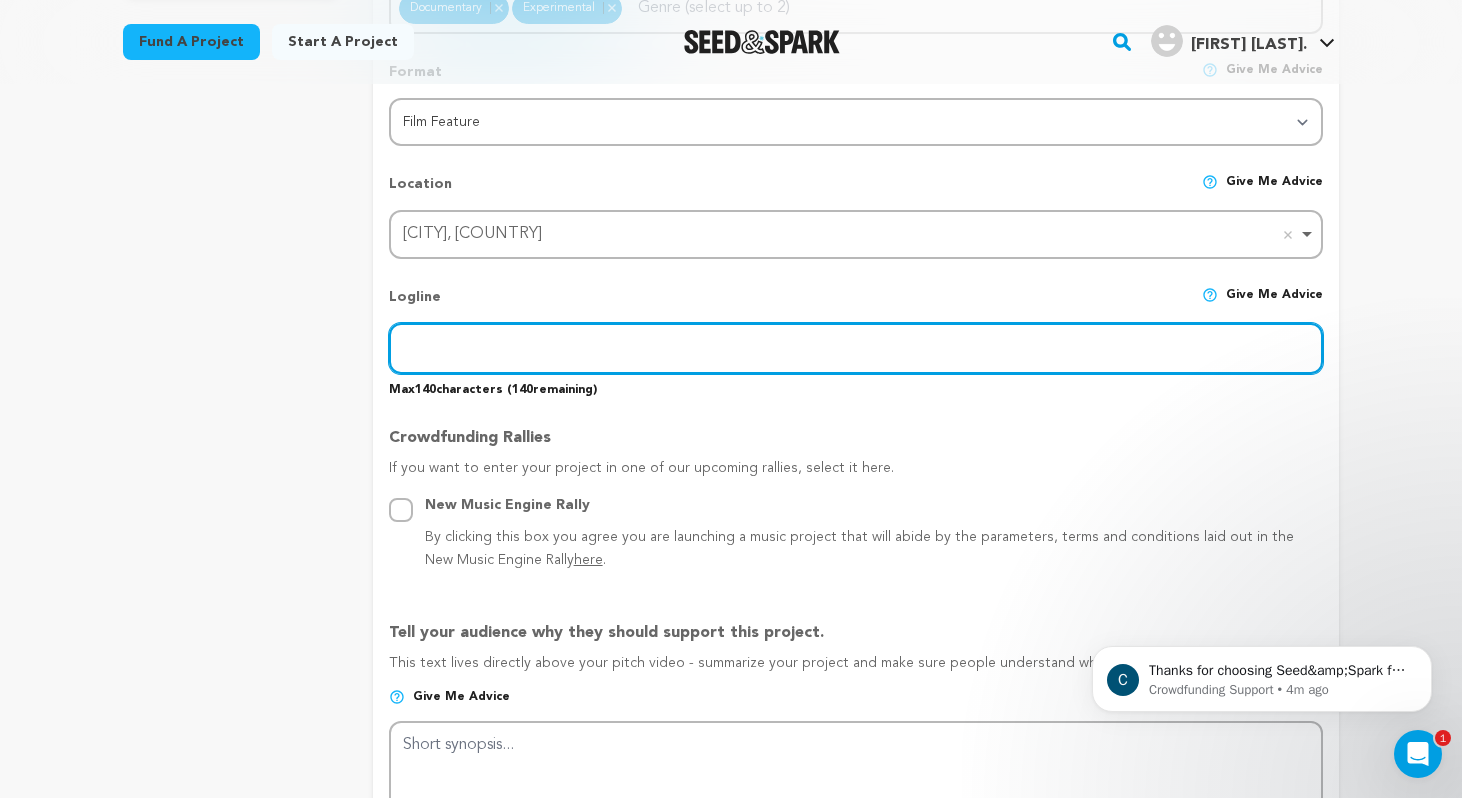 click at bounding box center (856, 348) 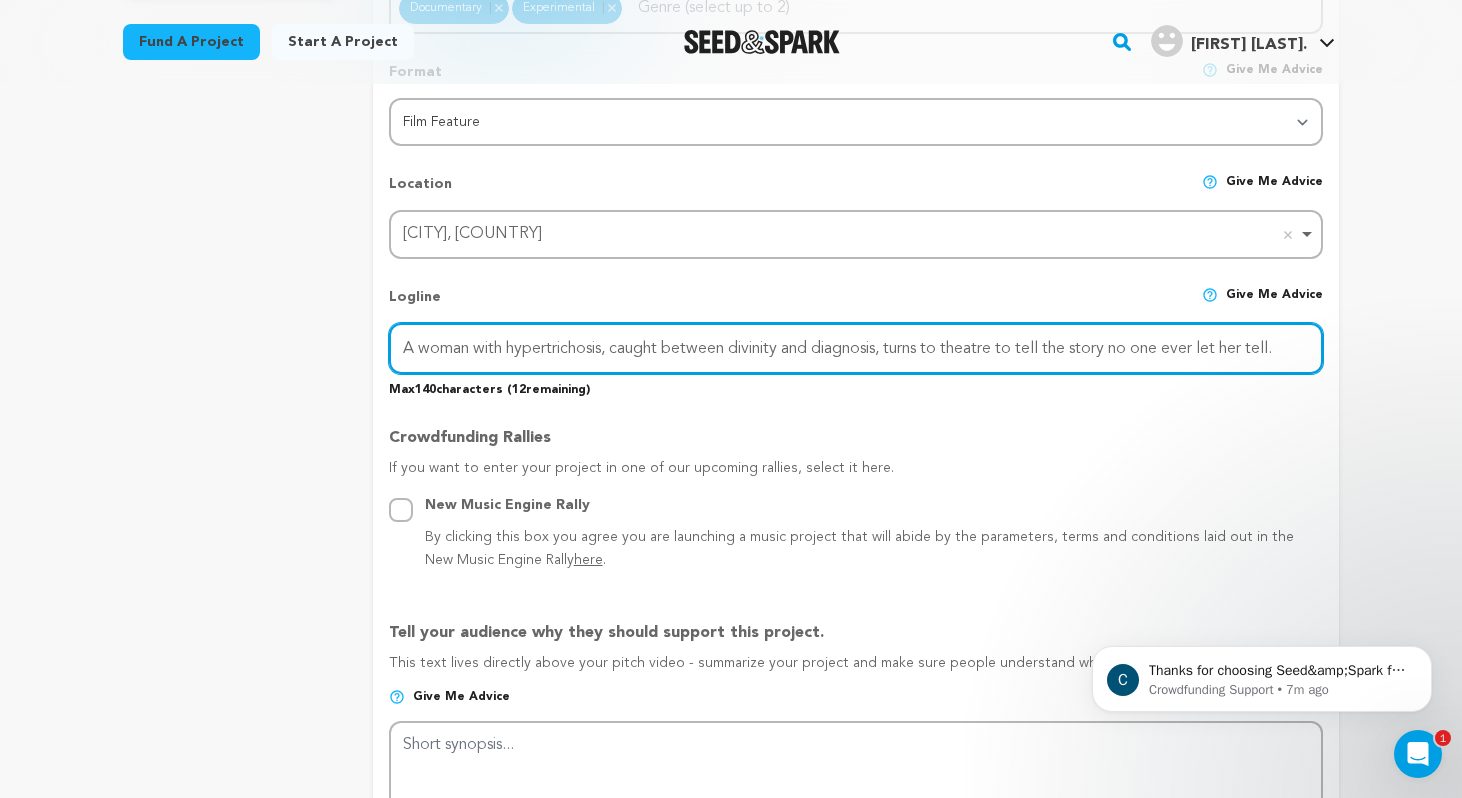 click on "A woman with hypertrichosis, caught between divinity and diagnosis, turns to theatre to tell the story no one ever let her tell." at bounding box center (856, 348) 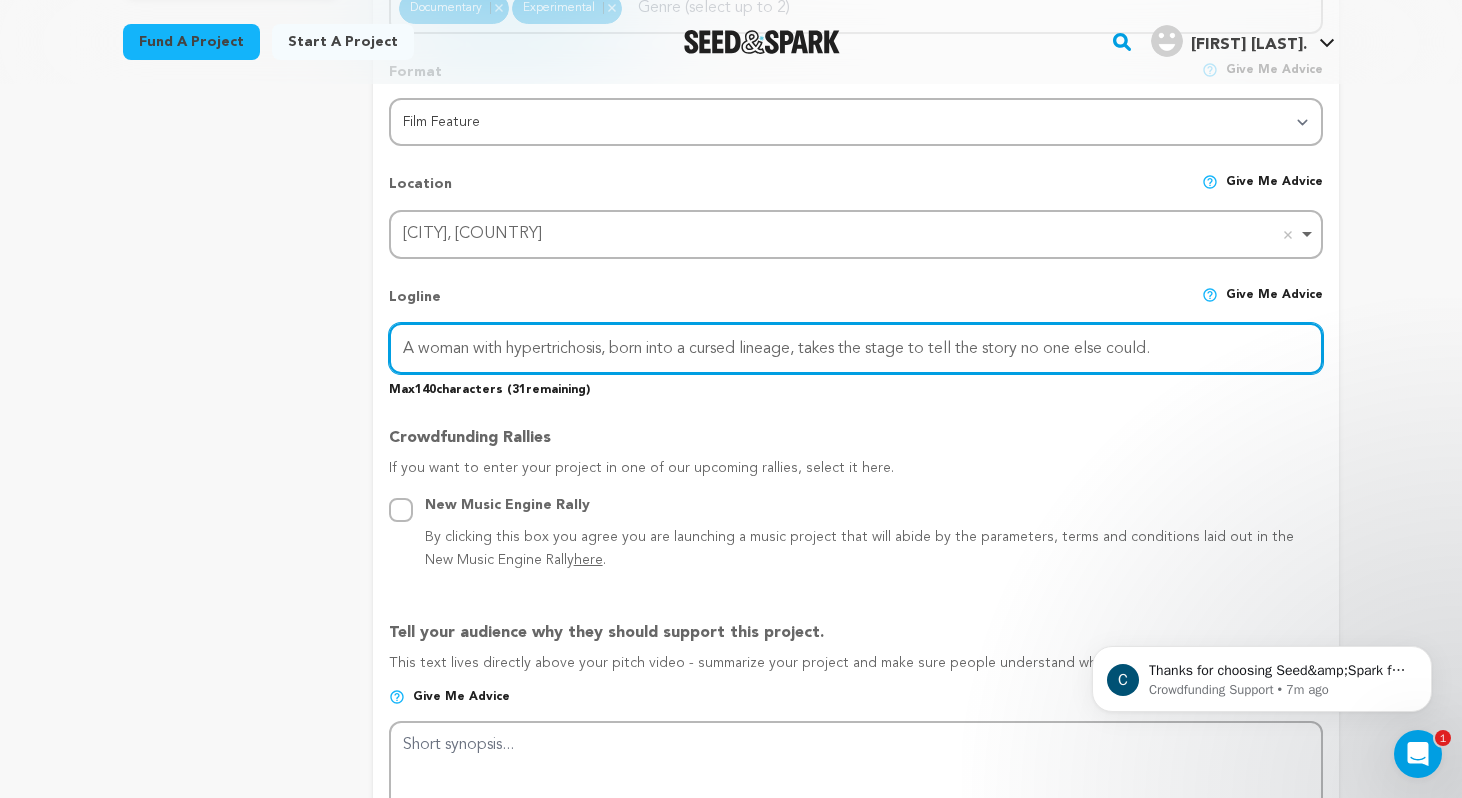 type on "A woman with hypertrichosis, born into a cursed lineage, takes the stage to tell the story no one else could." 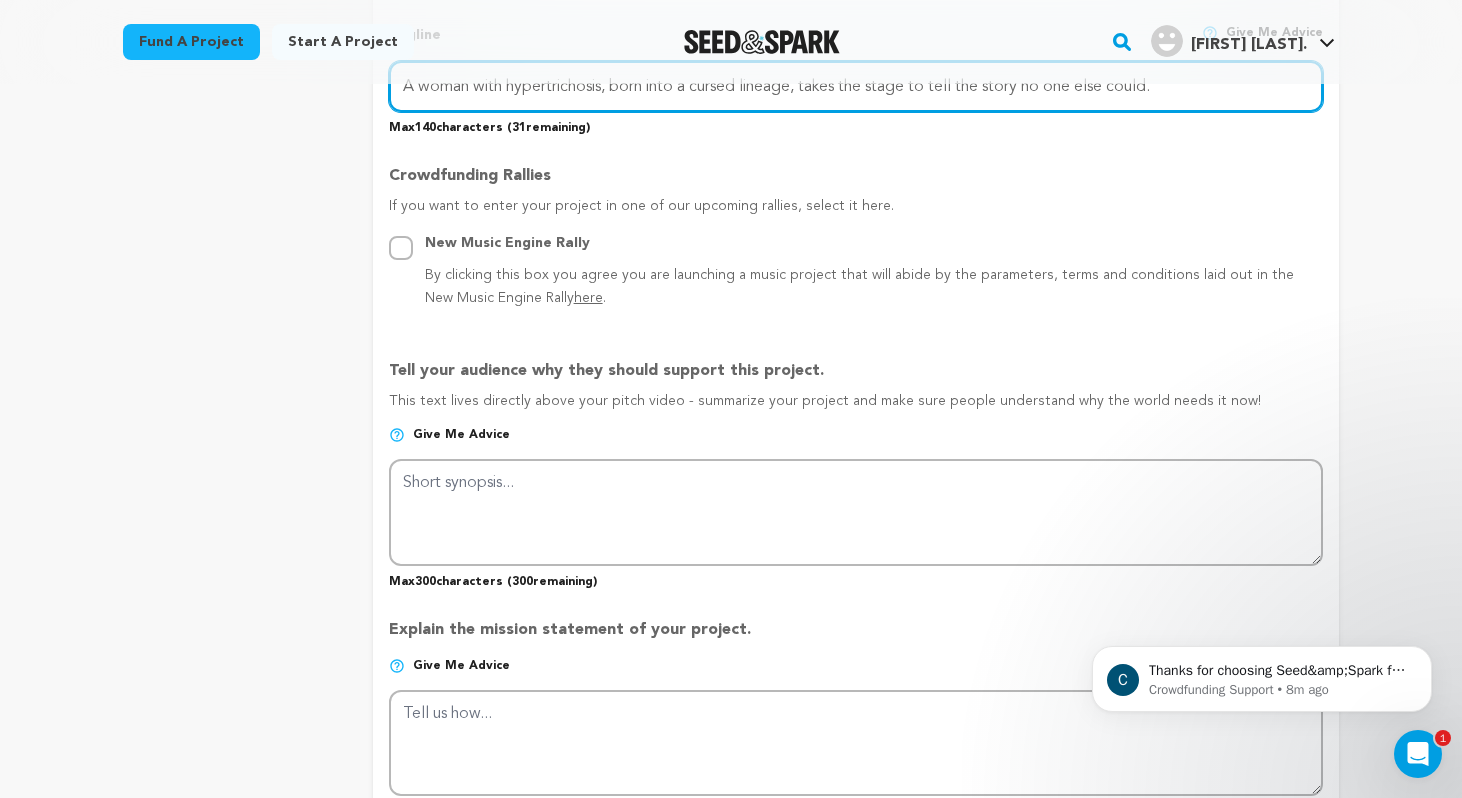 scroll, scrollTop: 1025, scrollLeft: 0, axis: vertical 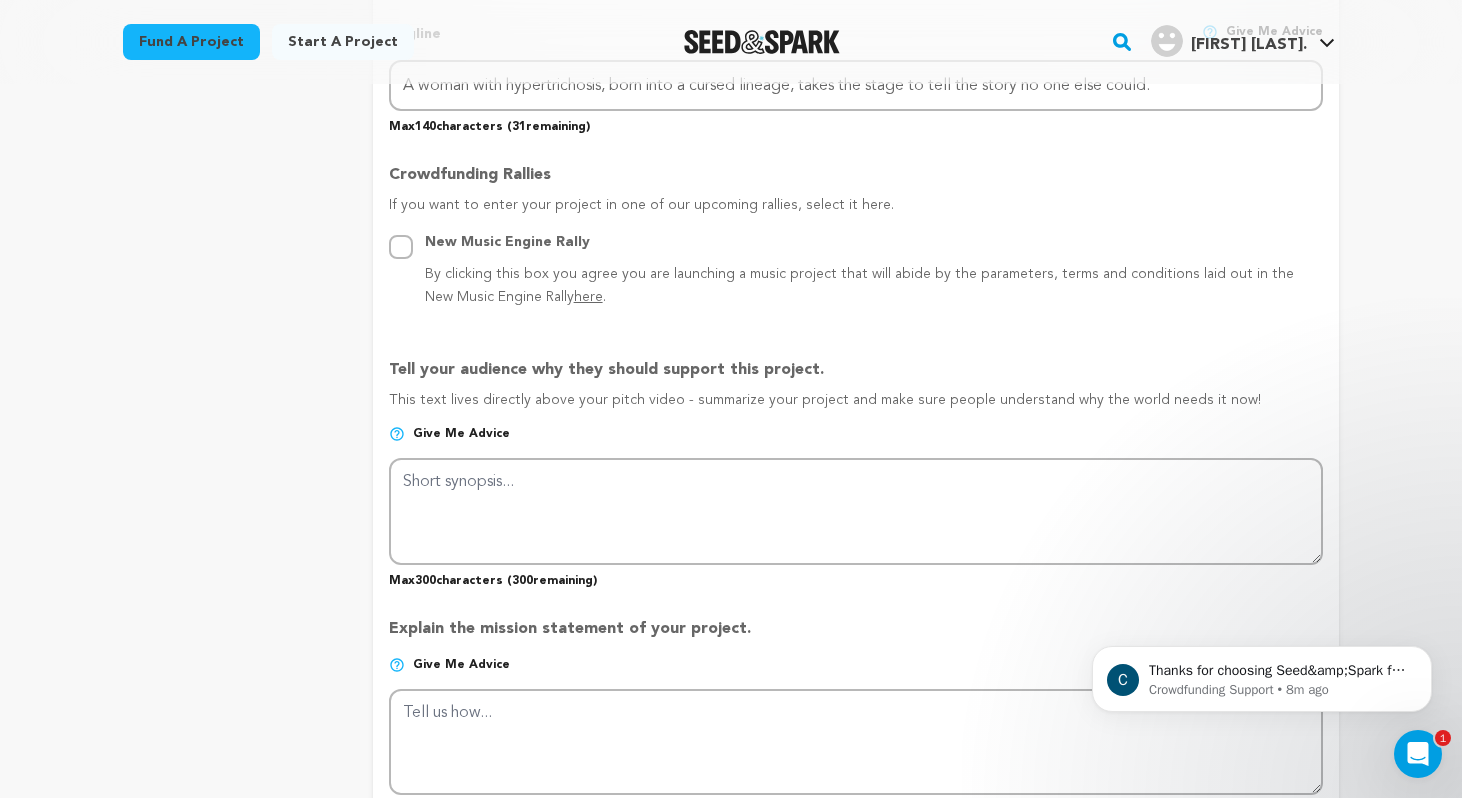 click at bounding box center [397, 434] 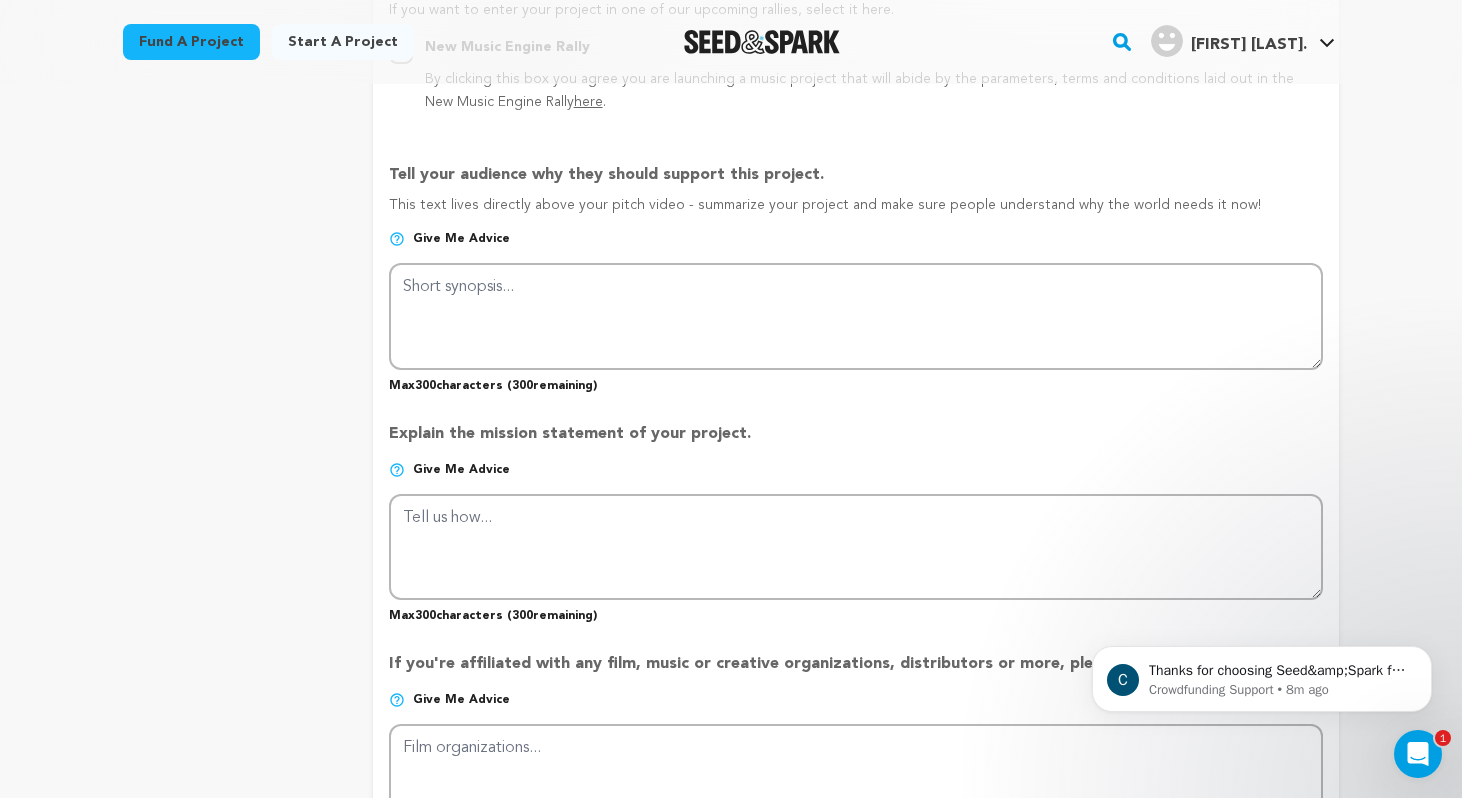 scroll, scrollTop: 1219, scrollLeft: 0, axis: vertical 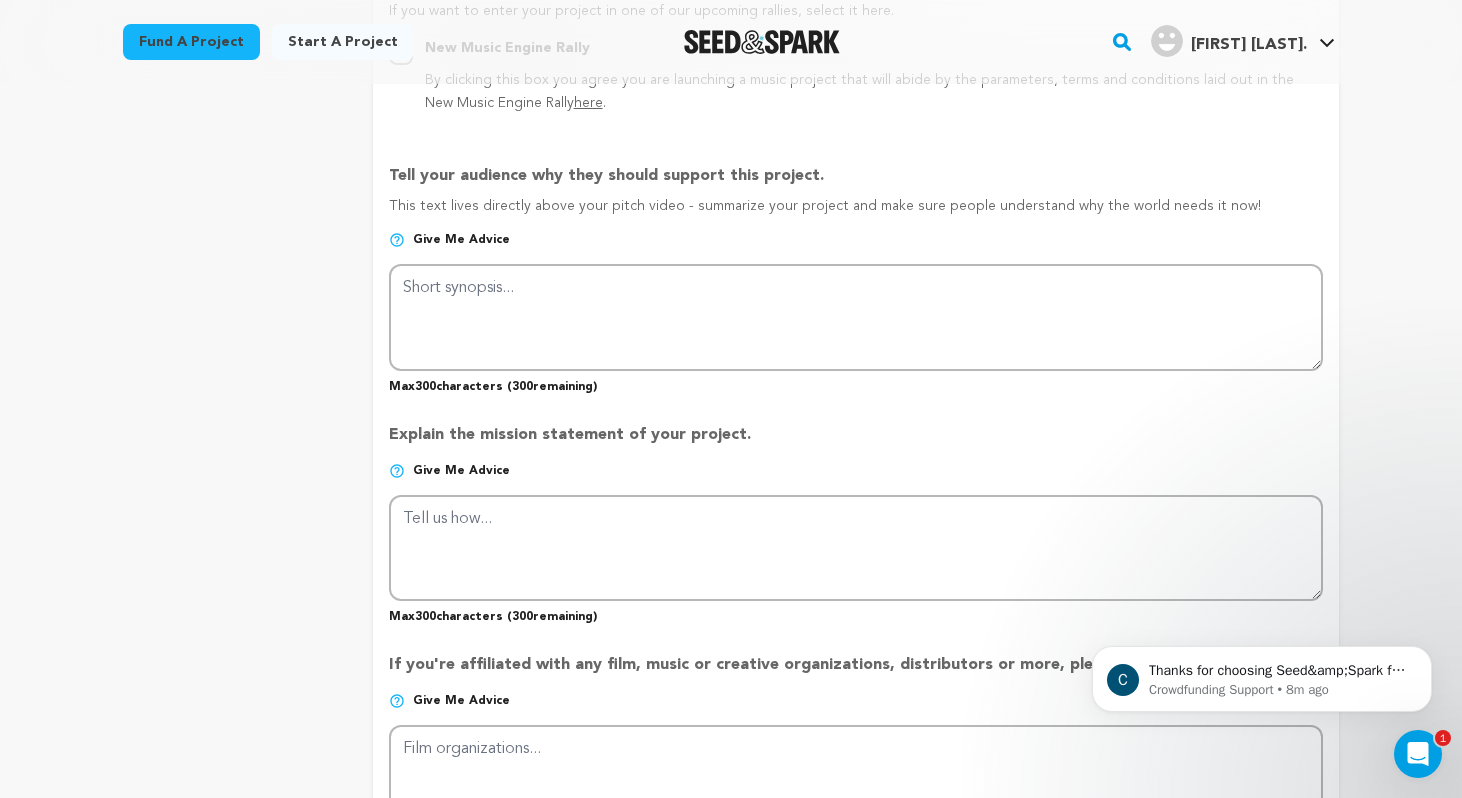 drag, startPoint x: 390, startPoint y: 171, endPoint x: 829, endPoint y: 168, distance: 439.01025 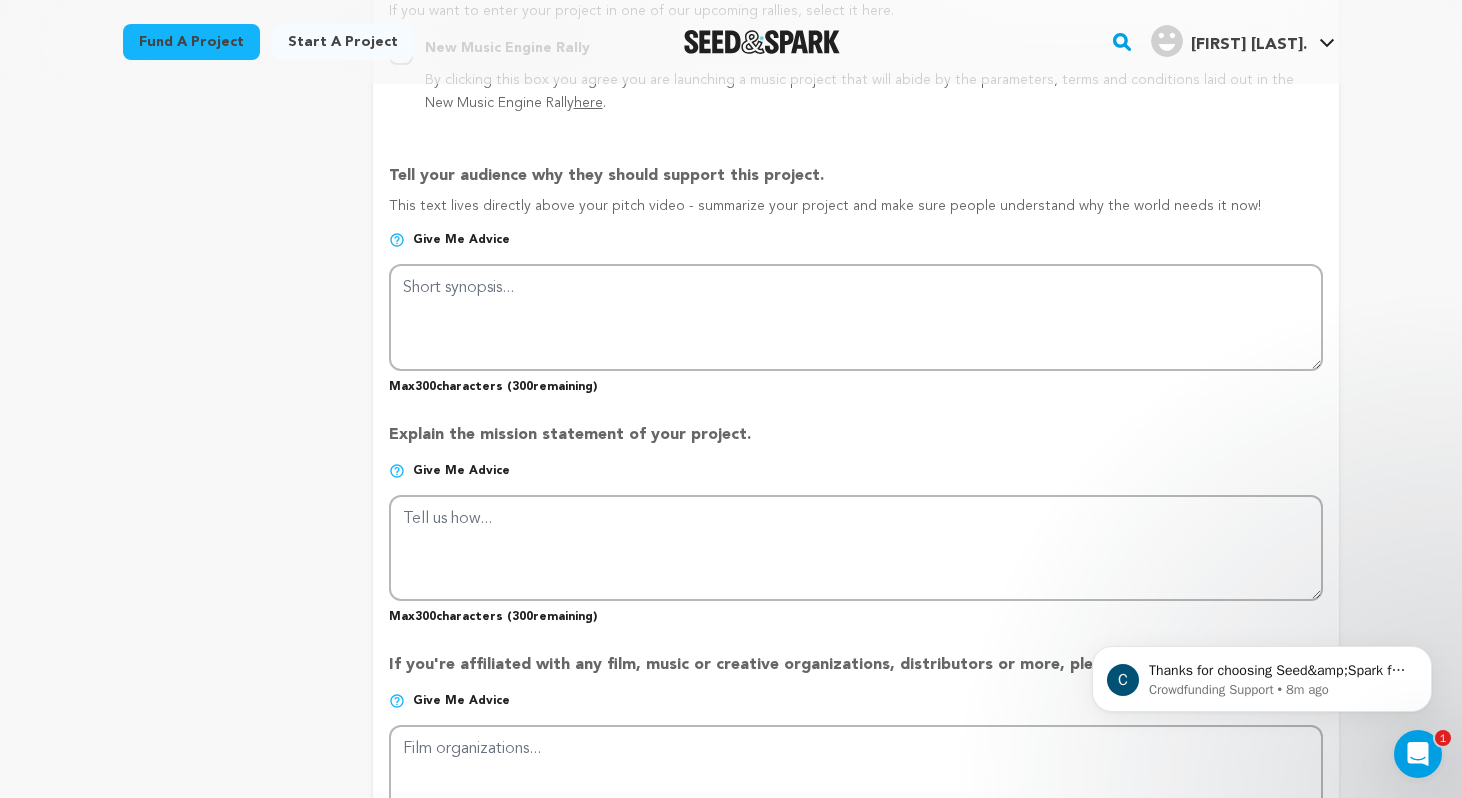 copy on "Tell your audience why they should support this project." 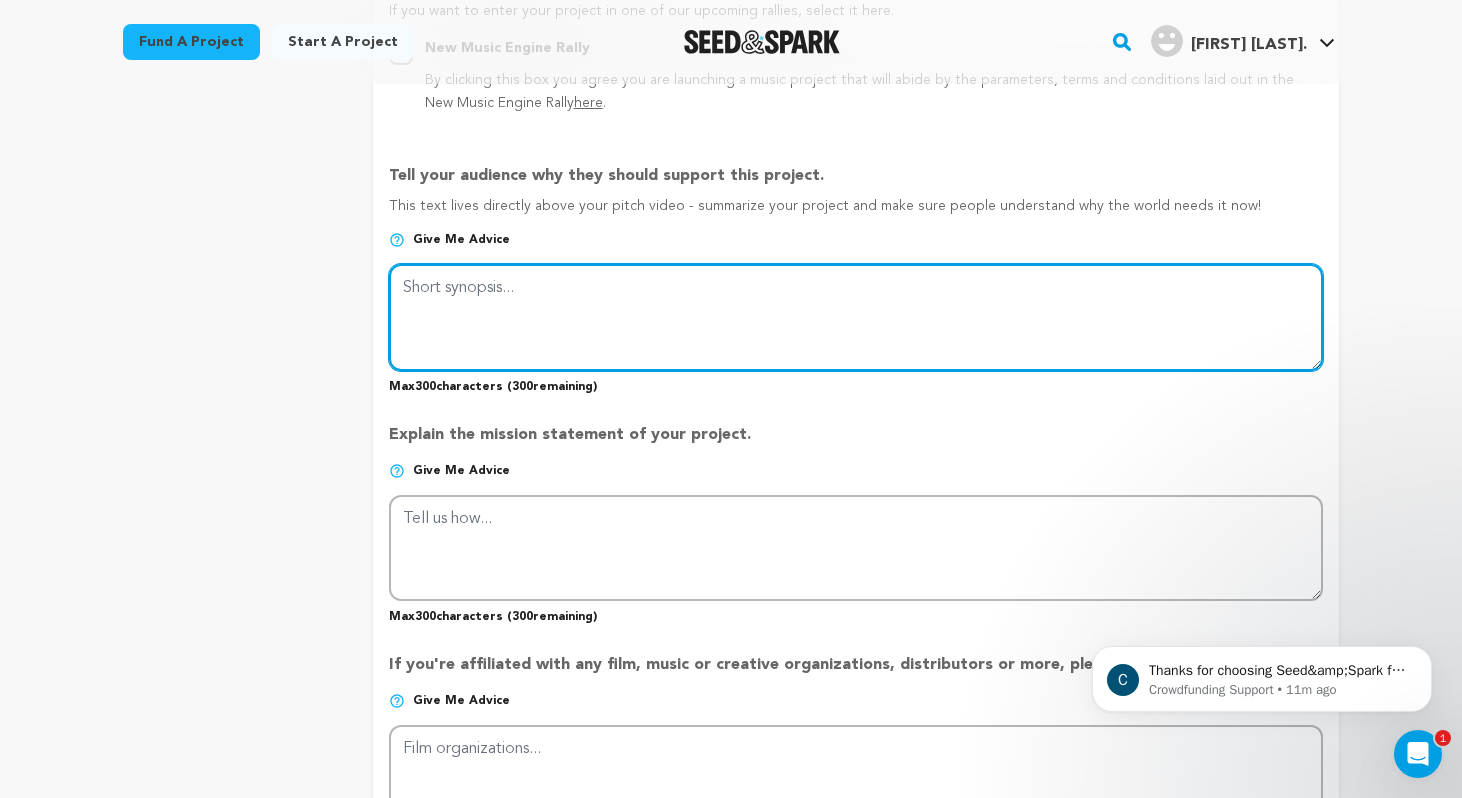 click at bounding box center [856, 317] 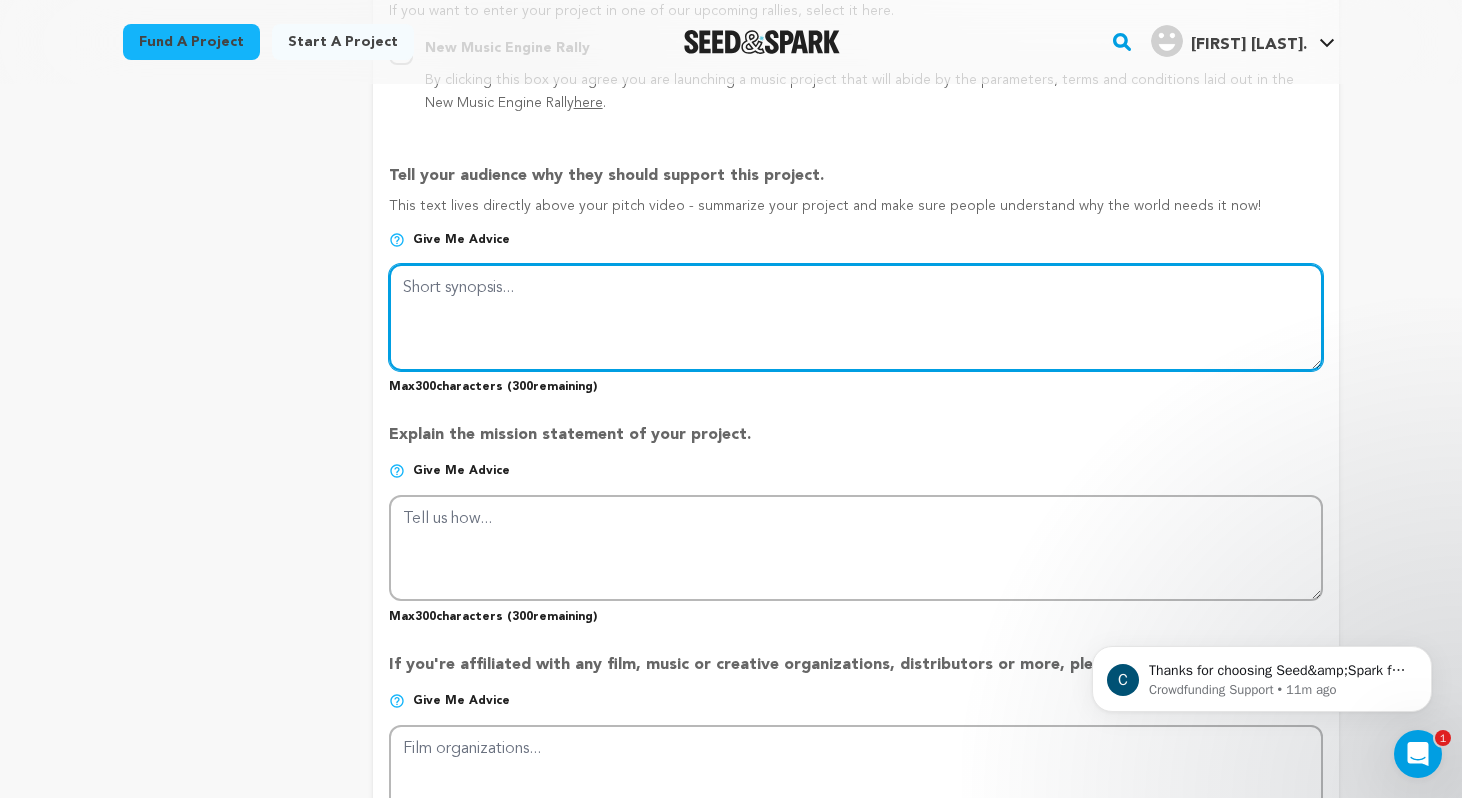 paste on "Wolf Song is both personal and political. It invites us to consider how cinema codes bodies as terrifying, not through gore or blood, but through subtle choices: a strand of hair, a growl, a shadow on skin.
In amplifying Savitri’s voice, Wolf Song becomes a meditation on gender, faith, inheritance," 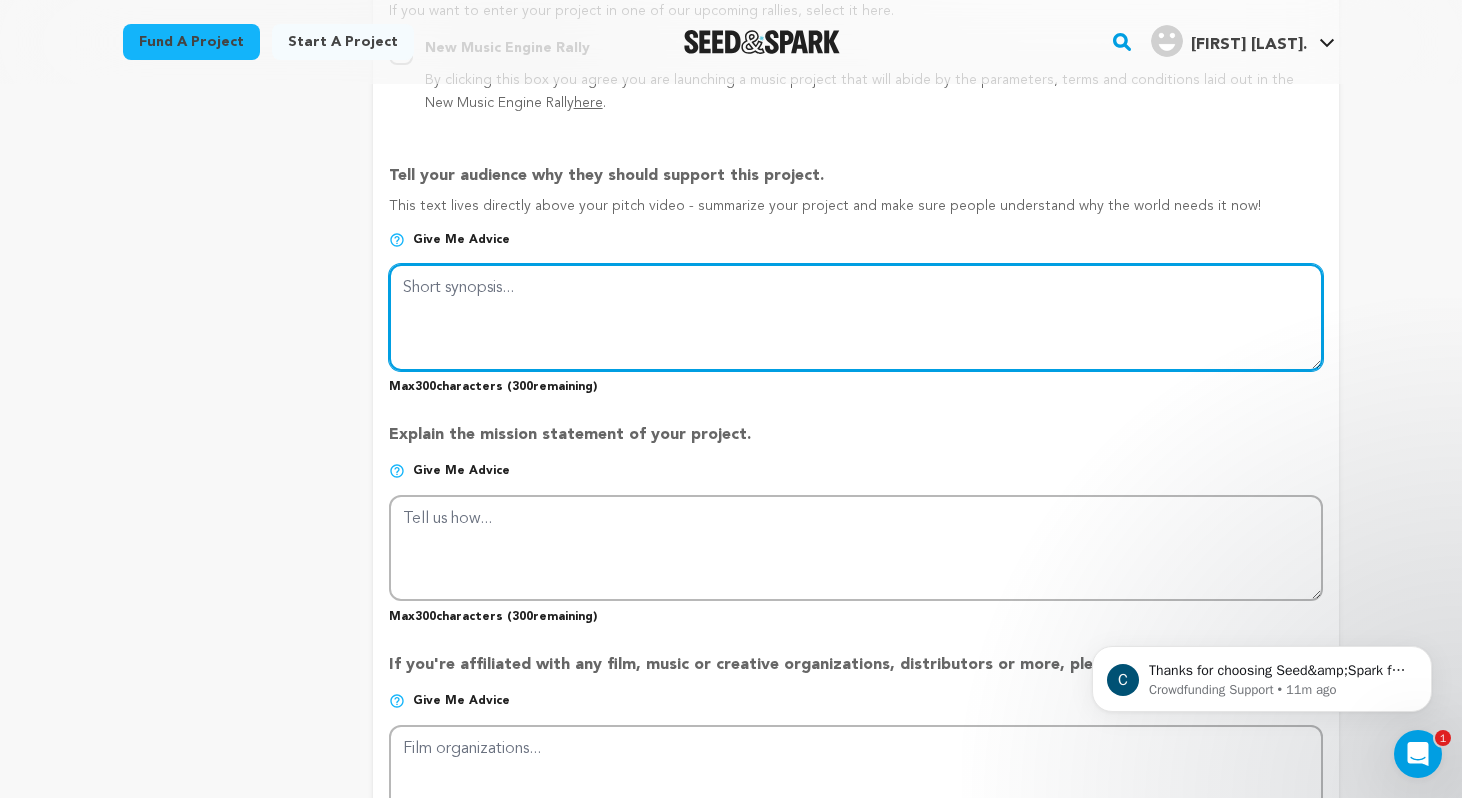 type on "Wolf Song is both personal and political. It invites us to consider how cinema codes bodies as terrifying, not through gore or blood, but through subtle choices: a strand of hair, a growl, a shadow on skin.
In amplifying Savitri’s voice, Wolf Song becomes a meditation on gender, faith, inheritance," 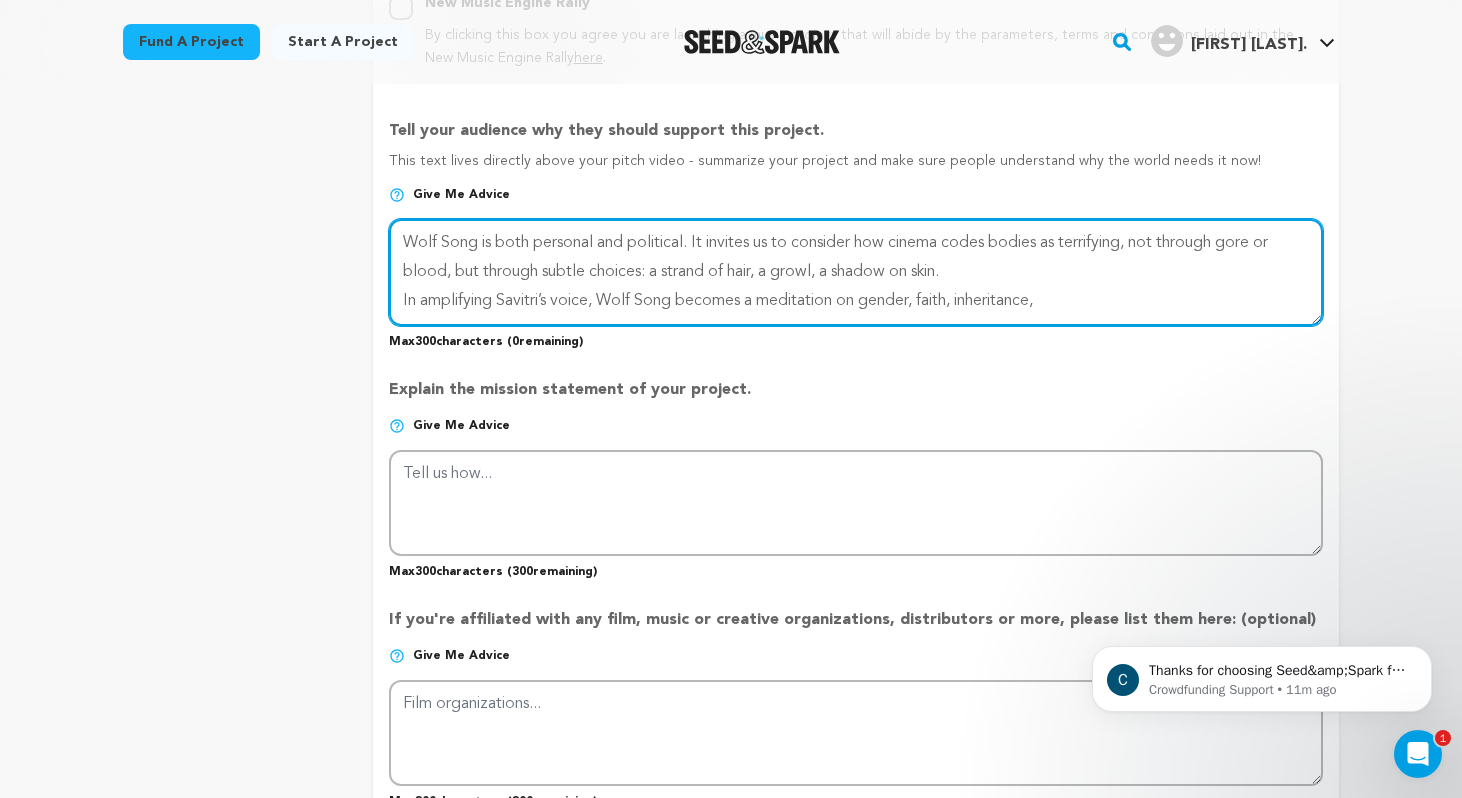 scroll, scrollTop: 1256, scrollLeft: 0, axis: vertical 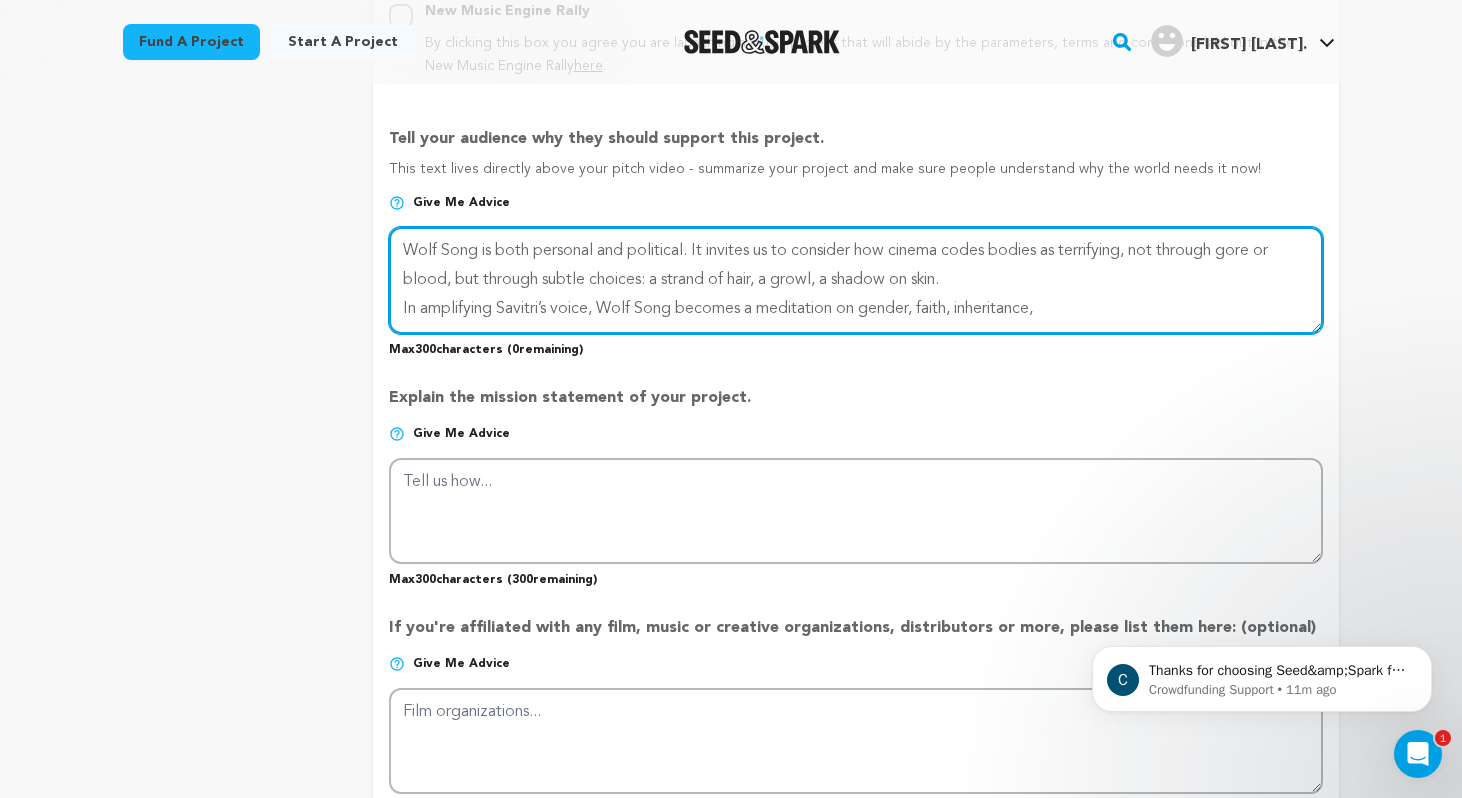 drag, startPoint x: 1080, startPoint y: 302, endPoint x: 403, endPoint y: 242, distance: 679.65356 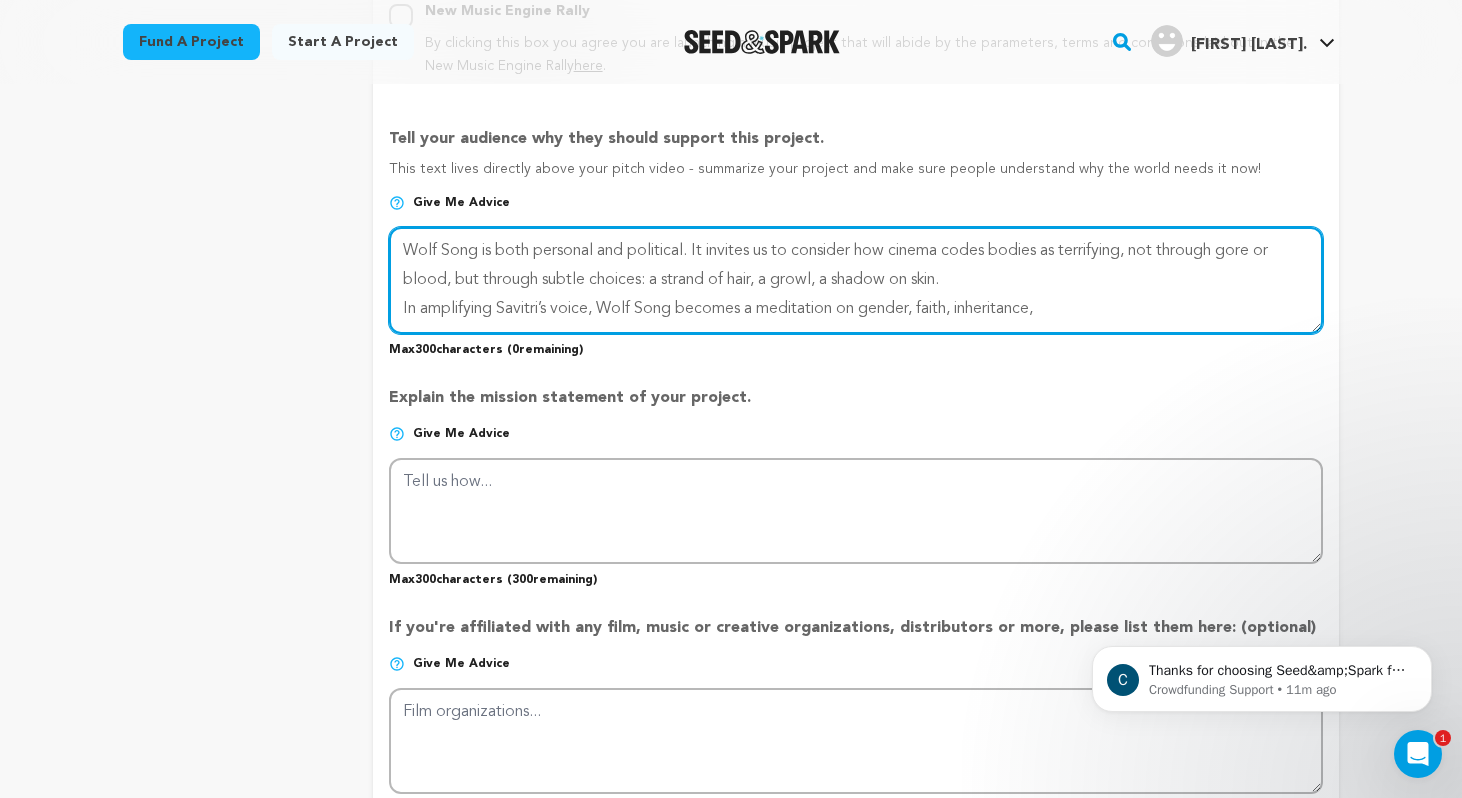 click at bounding box center (856, 280) 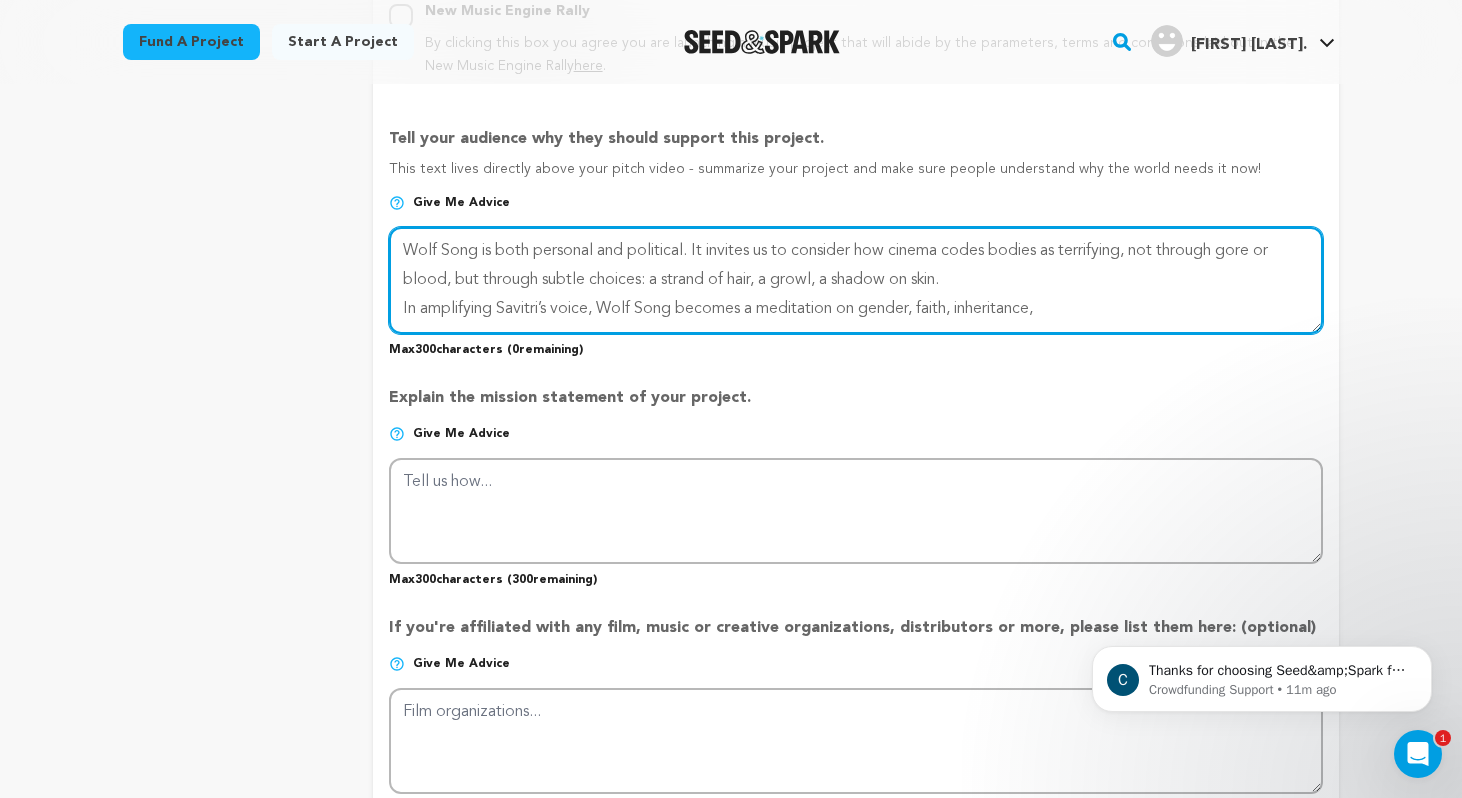 type 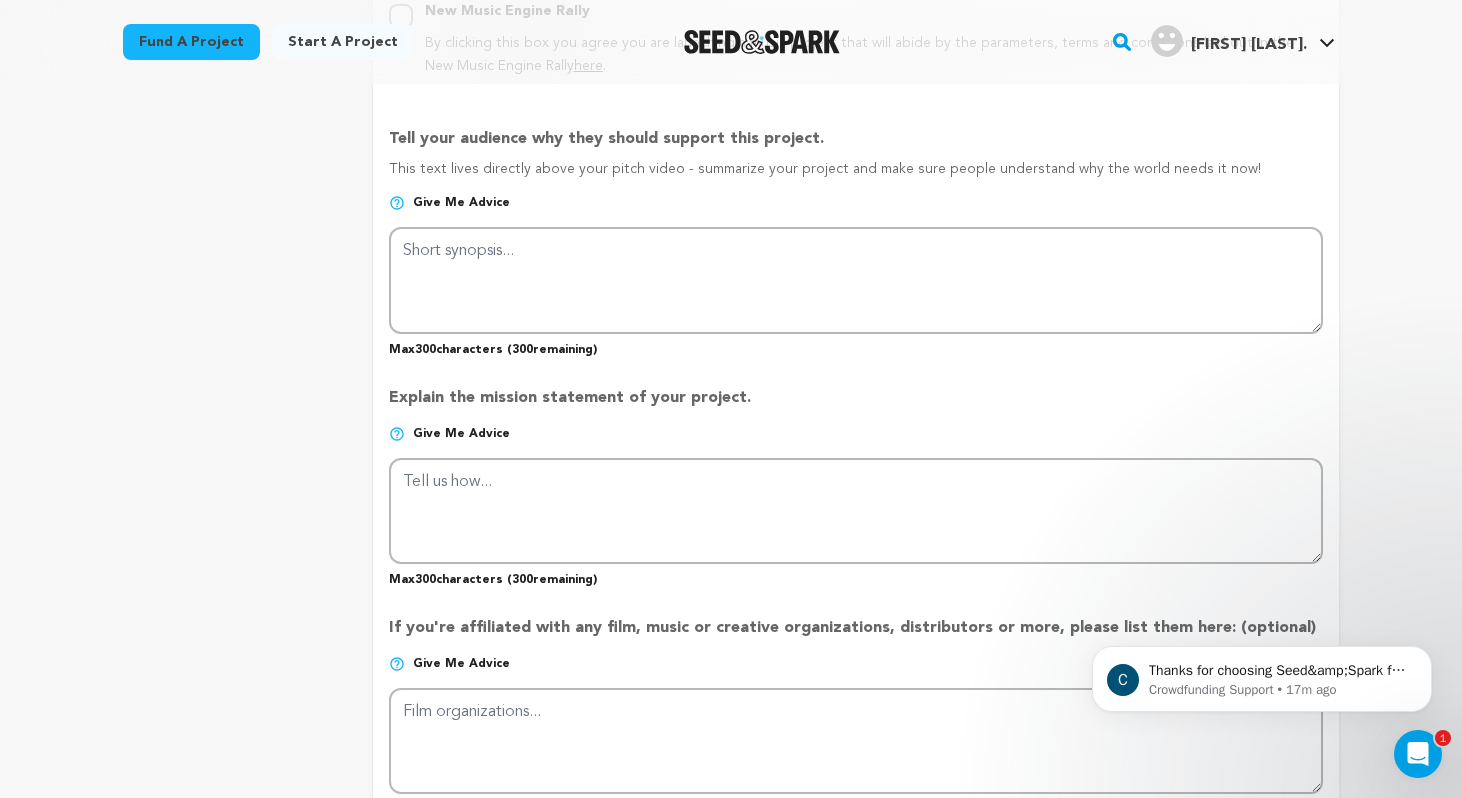 click at bounding box center [397, 203] 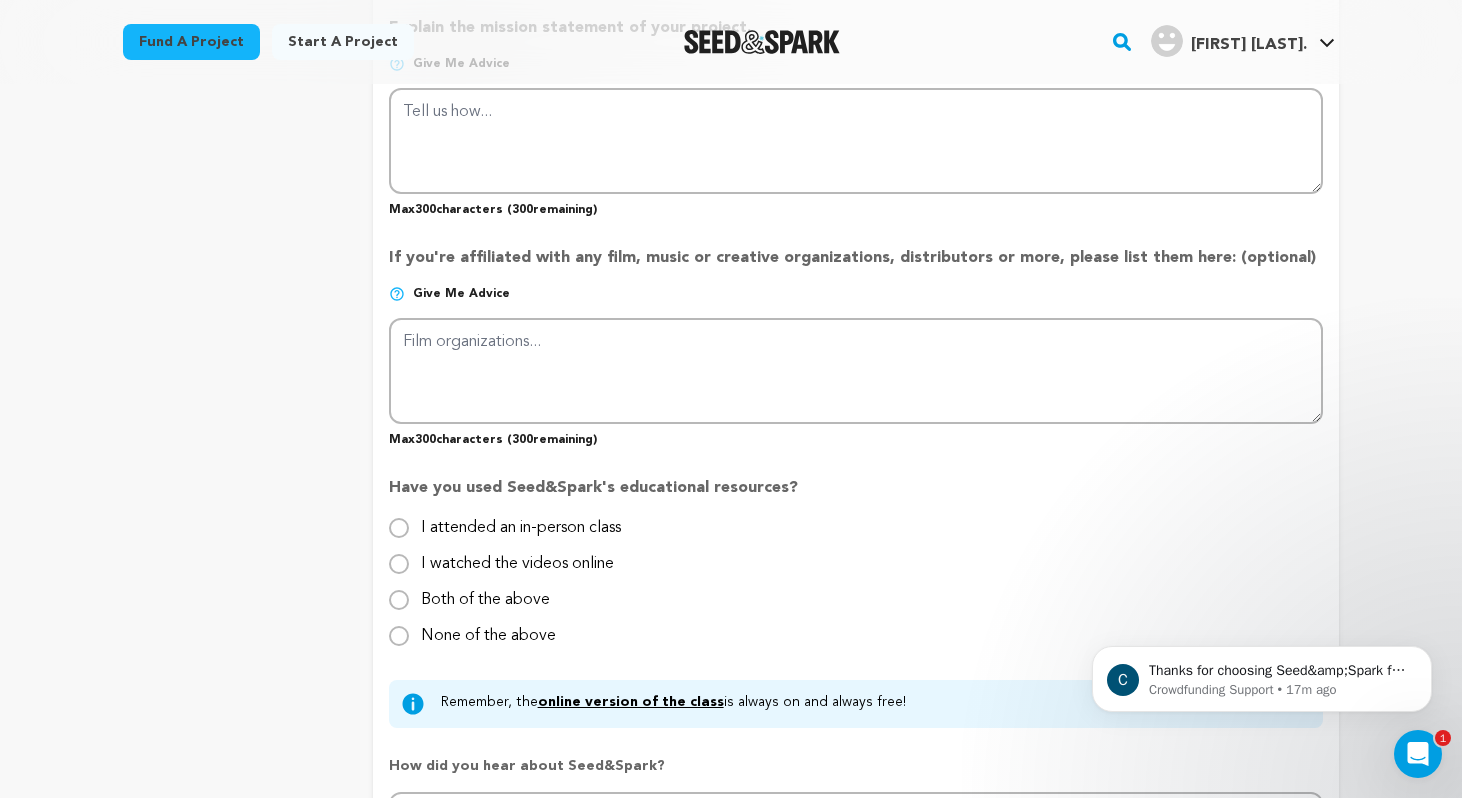 scroll, scrollTop: 1630, scrollLeft: 0, axis: vertical 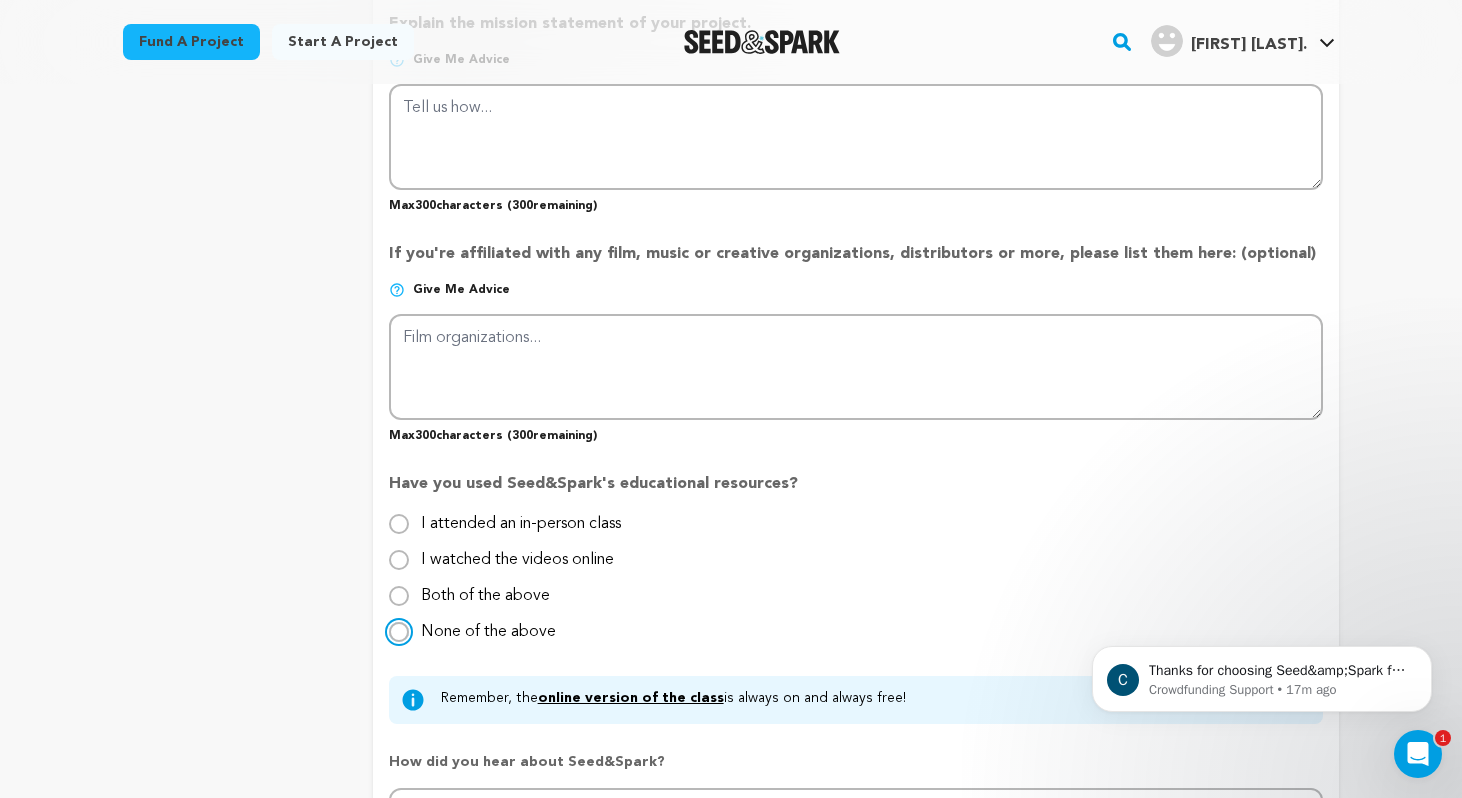 click on "None of the above" at bounding box center [399, 632] 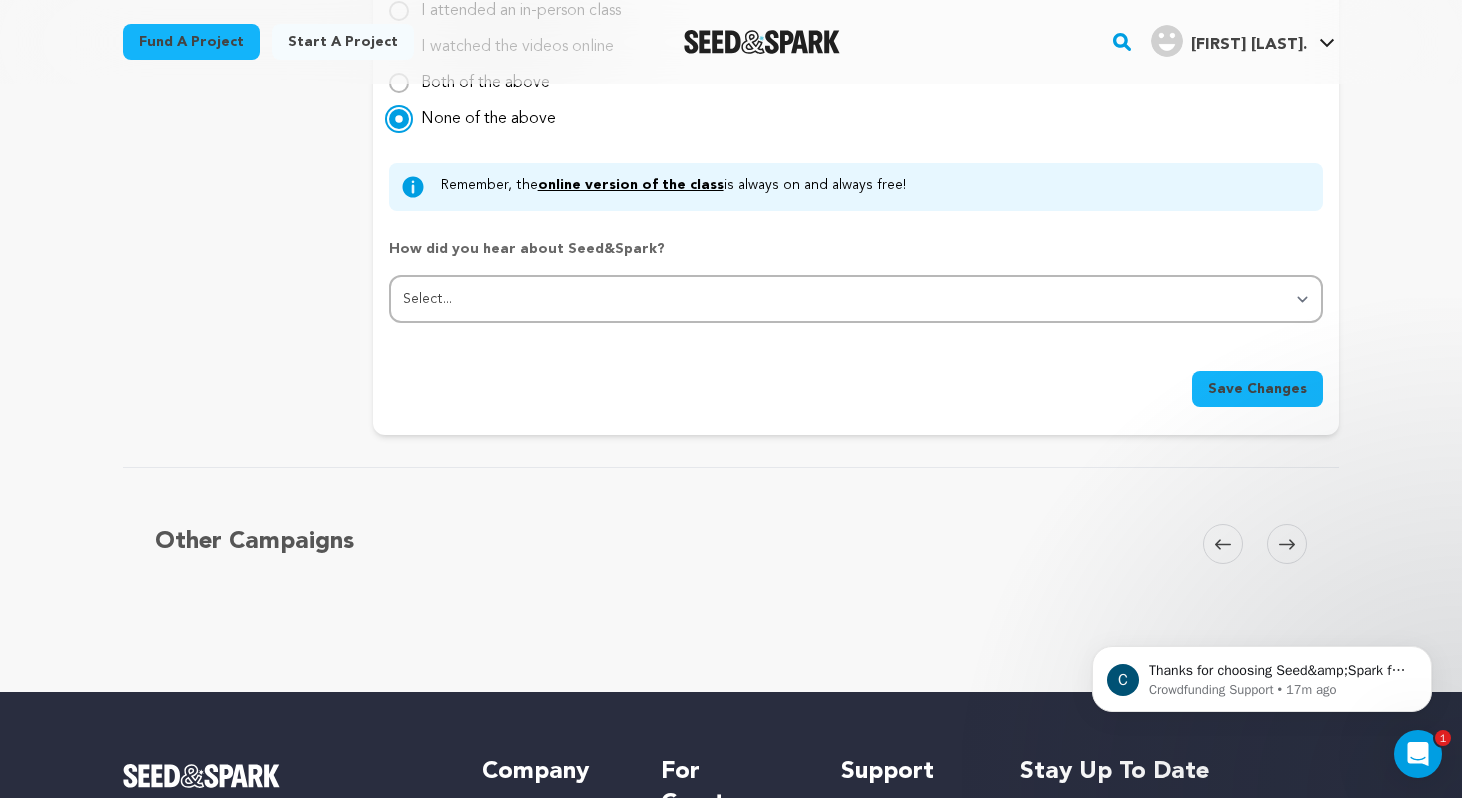 scroll, scrollTop: 2146, scrollLeft: 0, axis: vertical 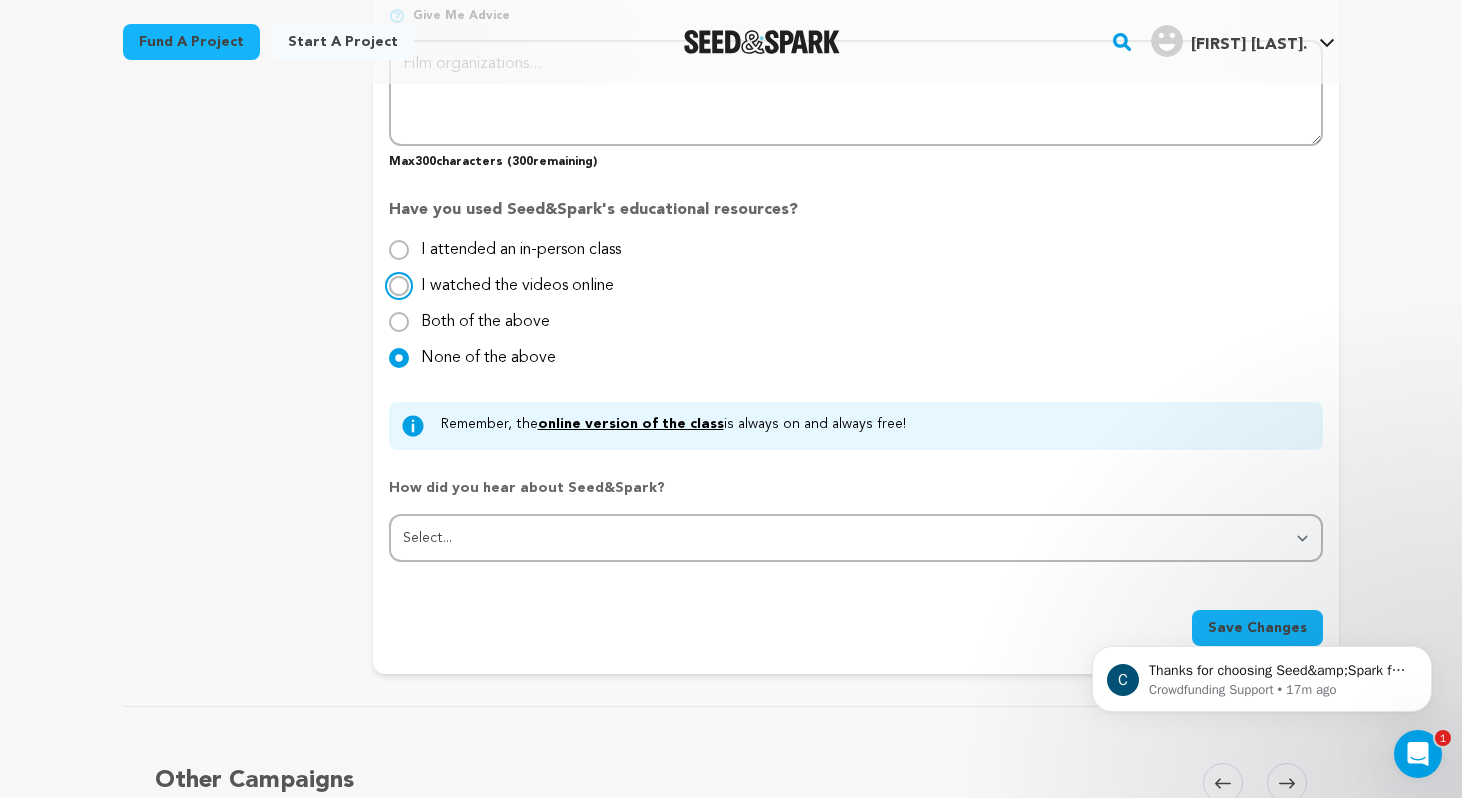 click on "I watched the videos online" at bounding box center (399, 286) 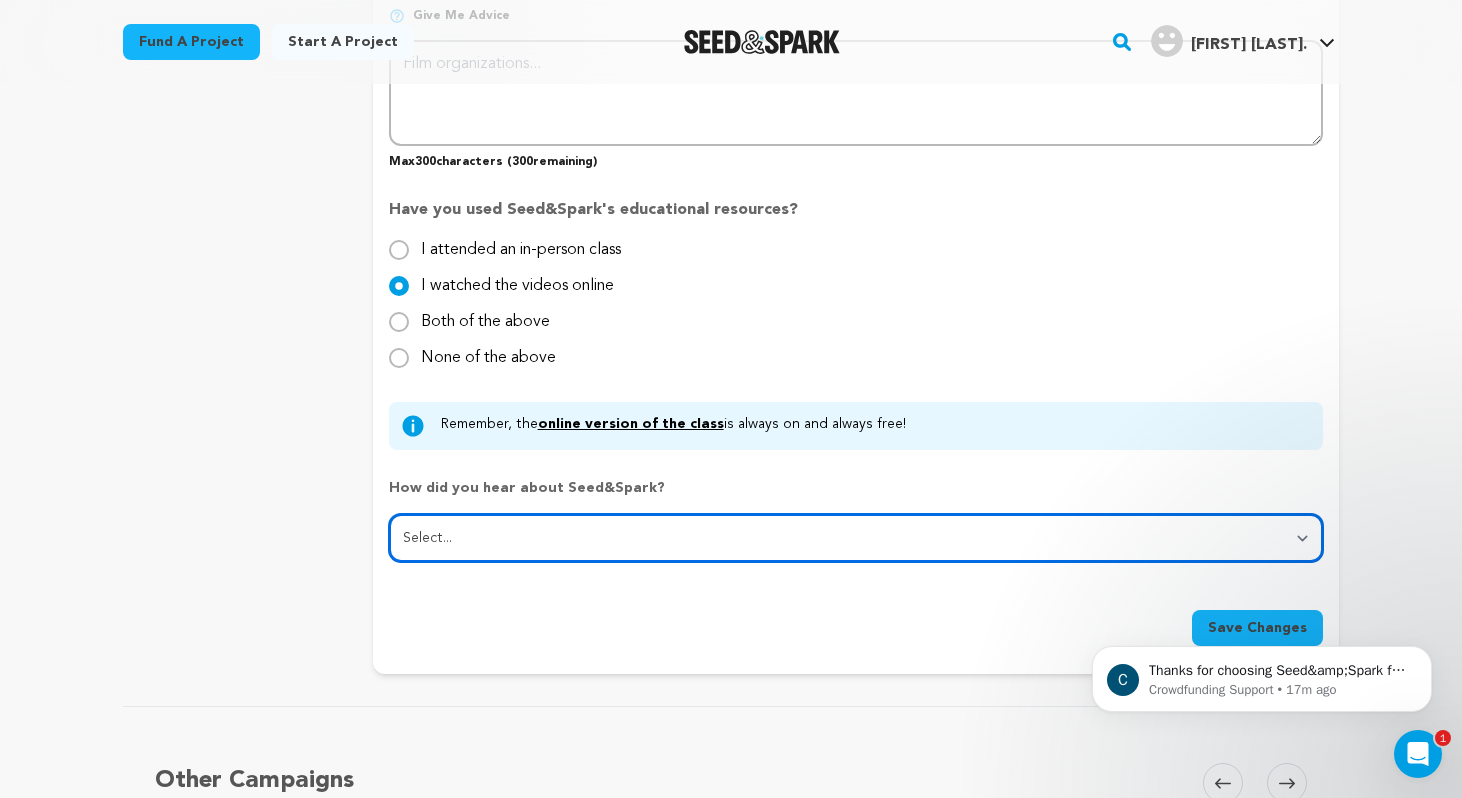 click on "Select...
From a friend Social media Film festival or film organization Took an in-person class Online search Article or podcast Email Other" at bounding box center [856, 538] 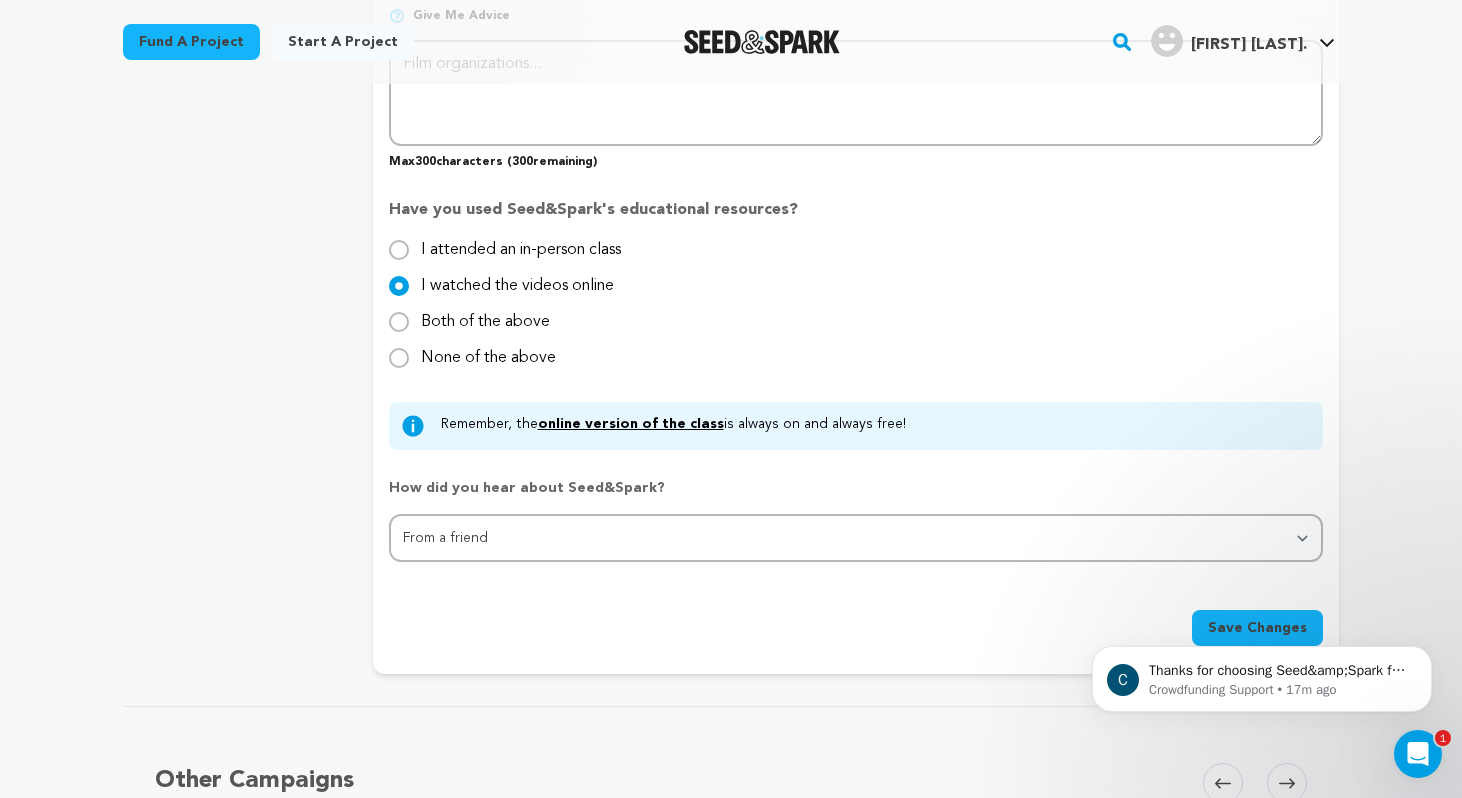 click on "C Thanks for choosing Seed&amp;Spark for your project! If you have any questions as you go, just let us know. A gentle reminder Seed&amp;Spark is a small (and mighty!) team of lovely humans. As of [DATE], Seed&amp;Spark transitioned to a 4 Day Work Week, working Monday through Thursday, with Fridays off. Crowdfunding Support • 17m ago" at bounding box center (1262, 674) 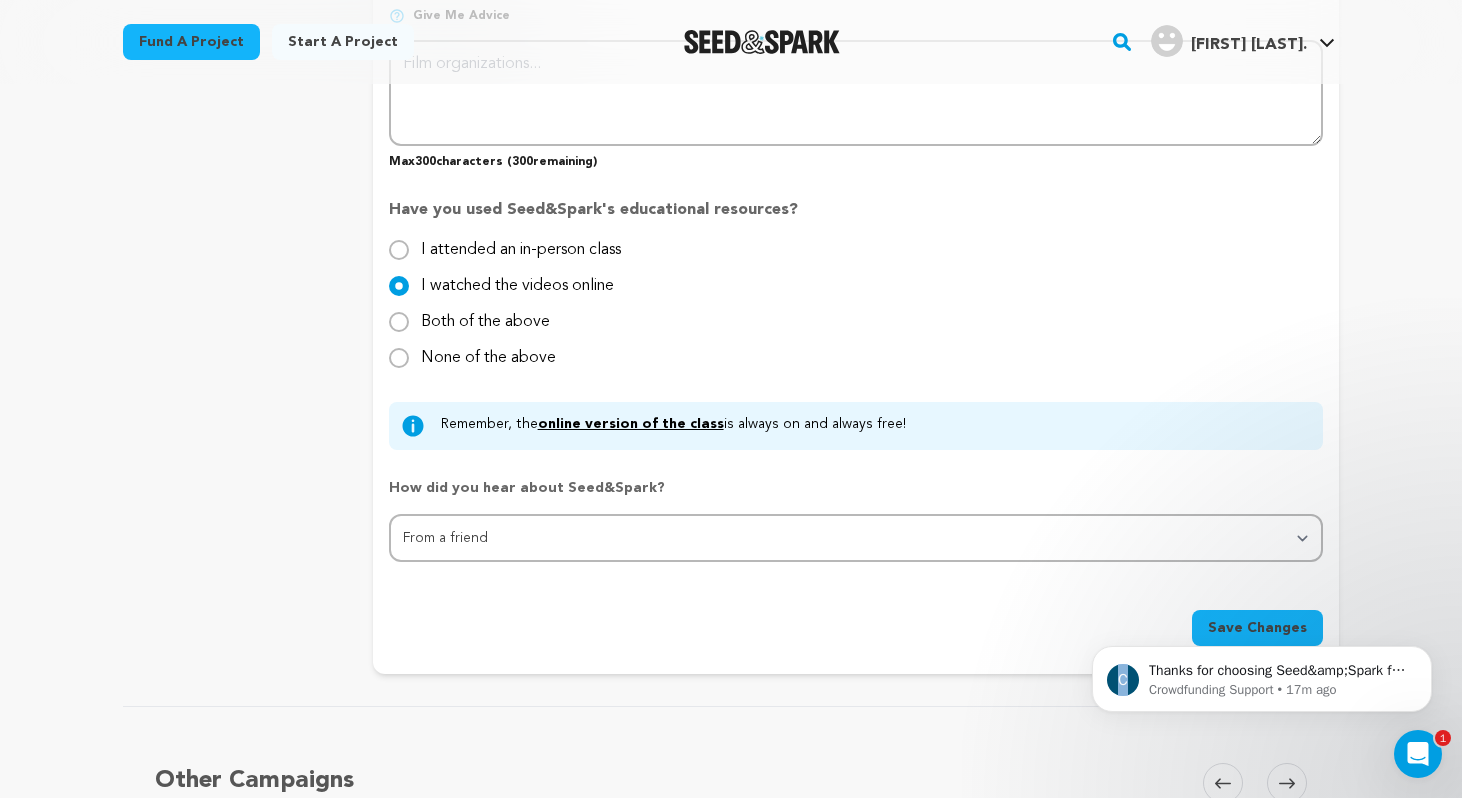 click on "C Thanks for choosing Seed&amp;Spark for your project! If you have any questions as you go, just let us know. A gentle reminder Seed&amp;Spark is a small (and mighty!) team of lovely humans. As of [DATE], Seed&amp;Spark transitioned to a 4 Day Work Week, working Monday through Thursday, with Fridays off. Crowdfunding Support • 17m ago" at bounding box center (1262, 674) 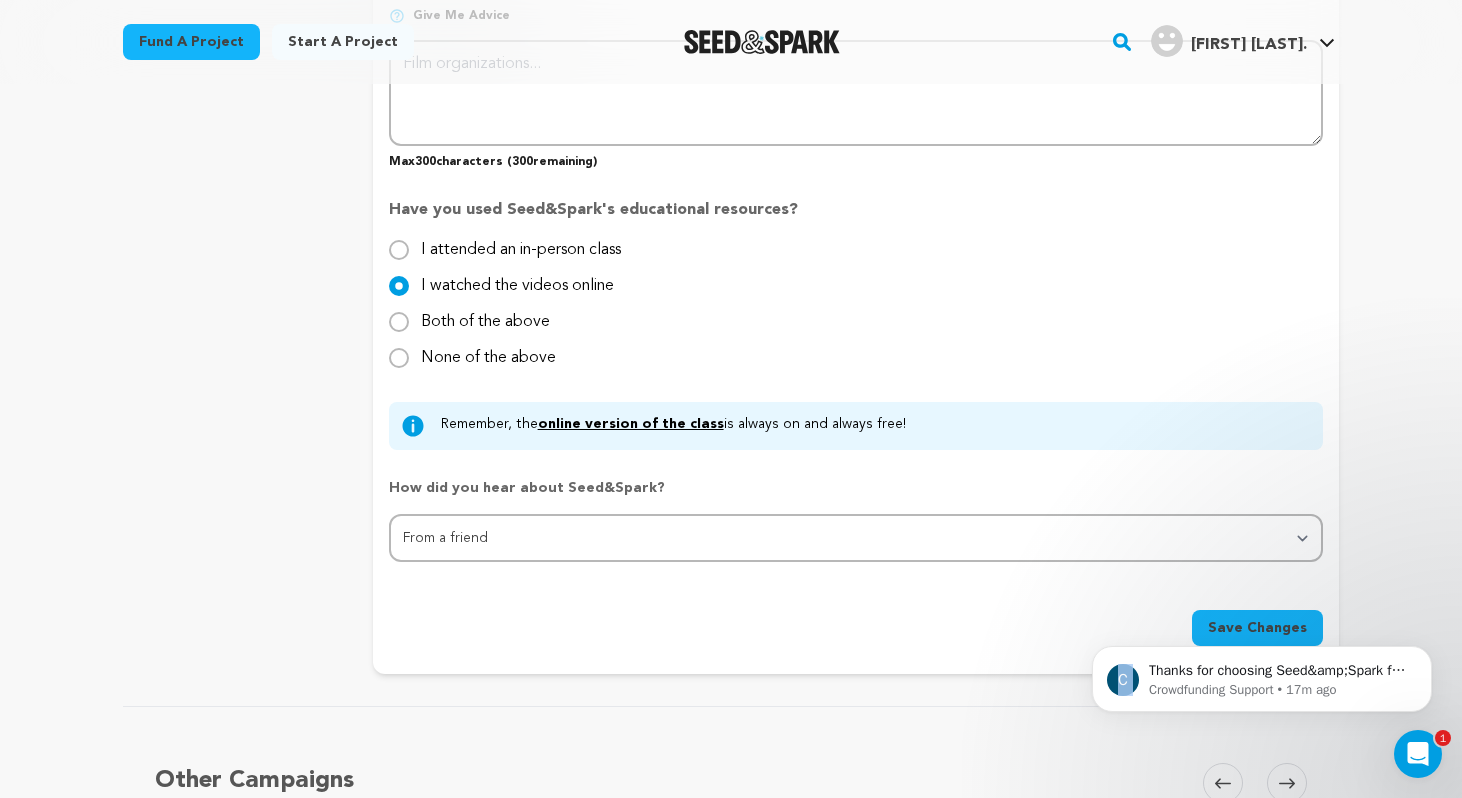 click on "C Thanks for choosing Seed&amp;Spark for your project! If you have any questions as you go, just let us know. A gentle reminder Seed&amp;Spark is a small (and mighty!) team of lovely humans. As of [DATE], Seed&amp;Spark transitioned to a 4 Day Work Week, working Monday through Thursday, with Fridays off. Crowdfunding Support • 17m ago" at bounding box center (1262, 674) 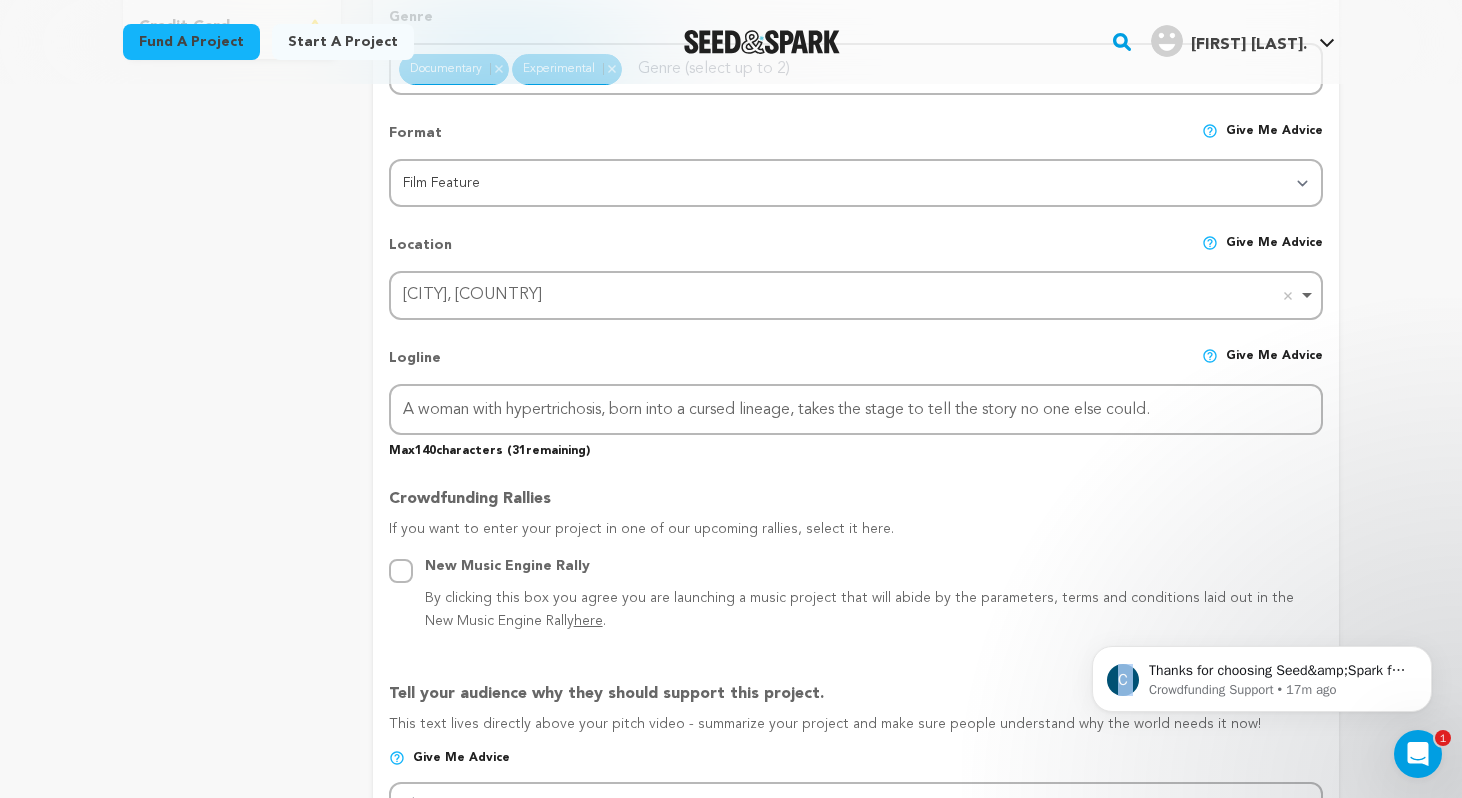 scroll, scrollTop: 695, scrollLeft: 0, axis: vertical 